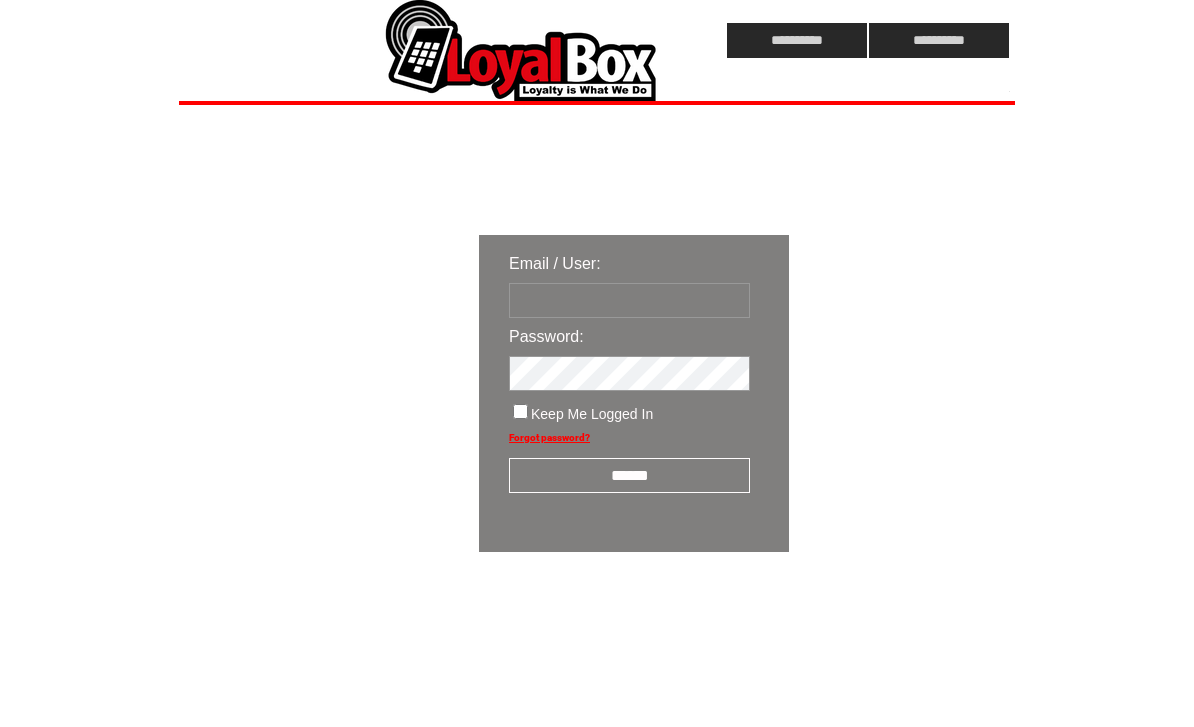 scroll, scrollTop: 0, scrollLeft: 0, axis: both 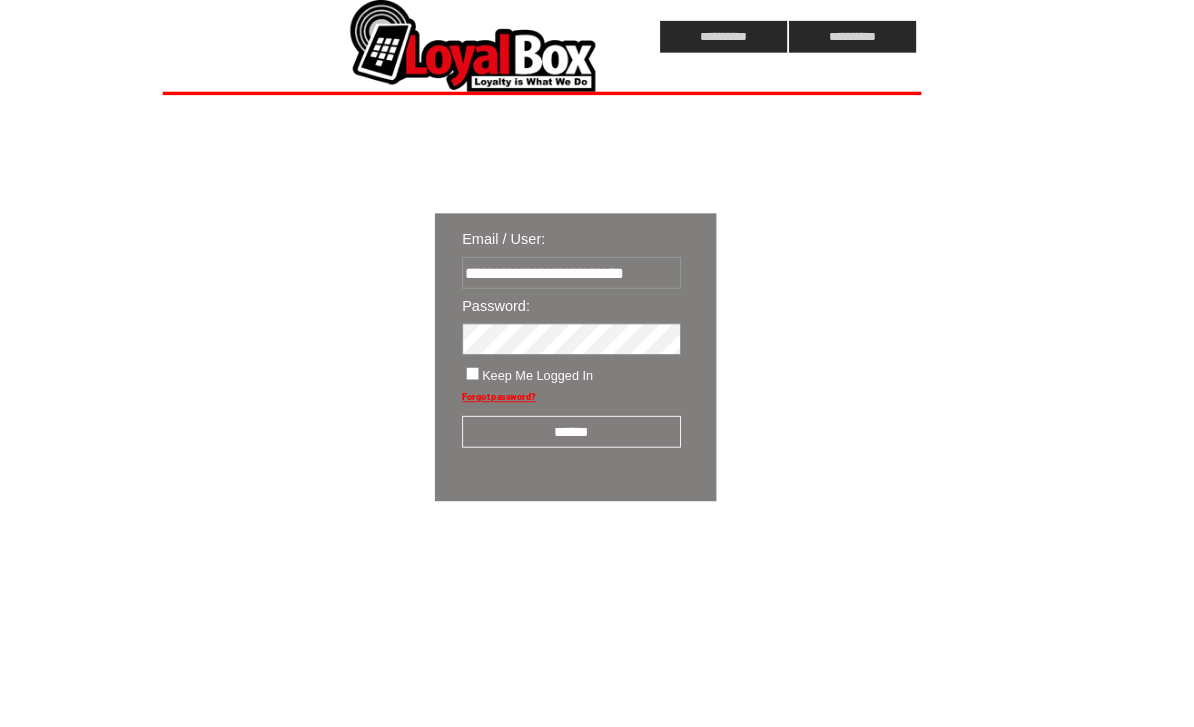 click at bounding box center (0, 0) 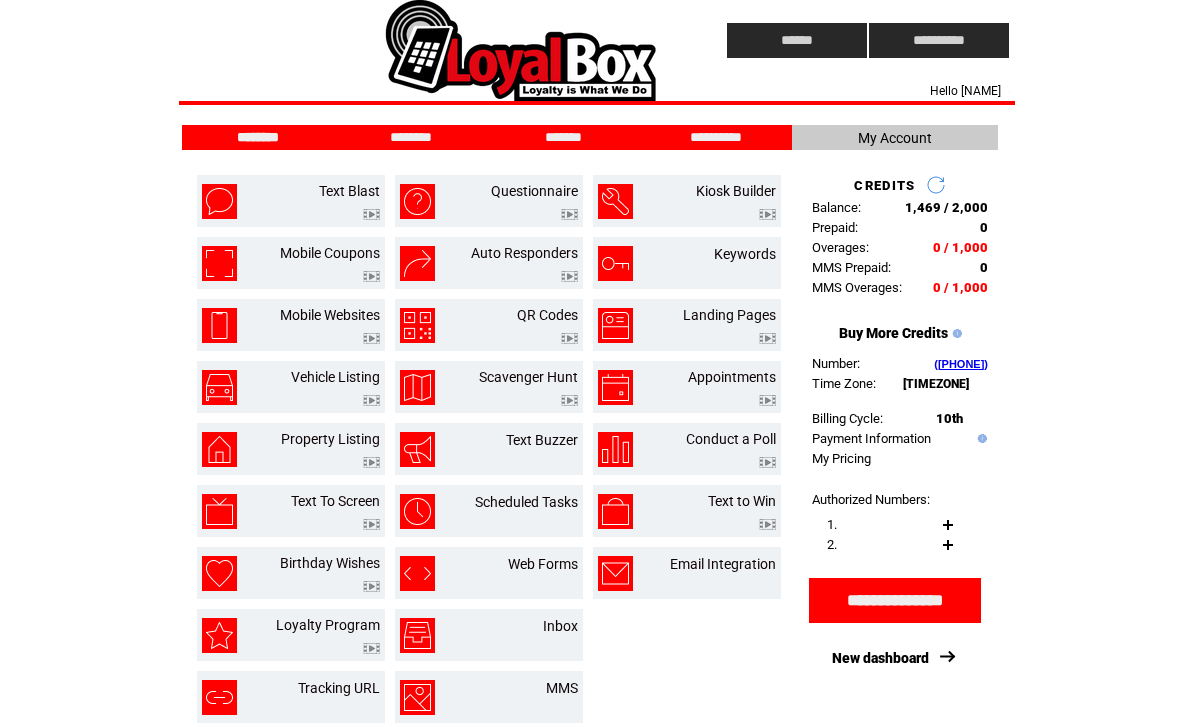 scroll, scrollTop: 0, scrollLeft: 0, axis: both 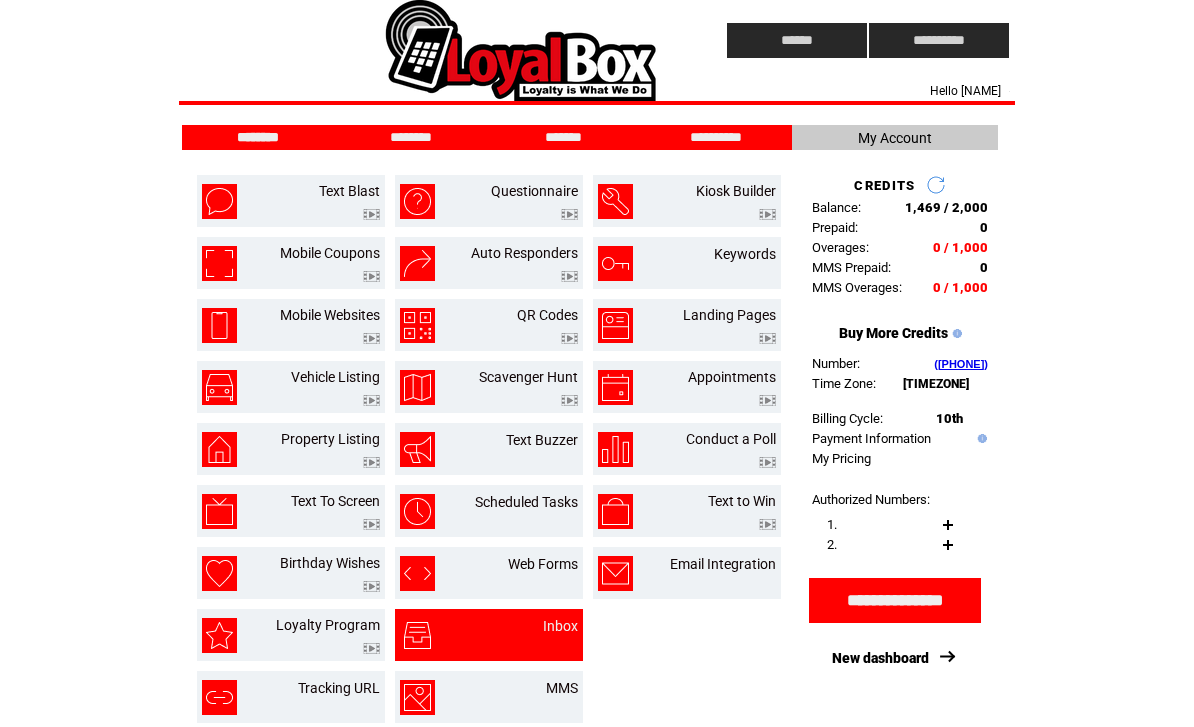 click on "Inbox" at bounding box center (536, 635) 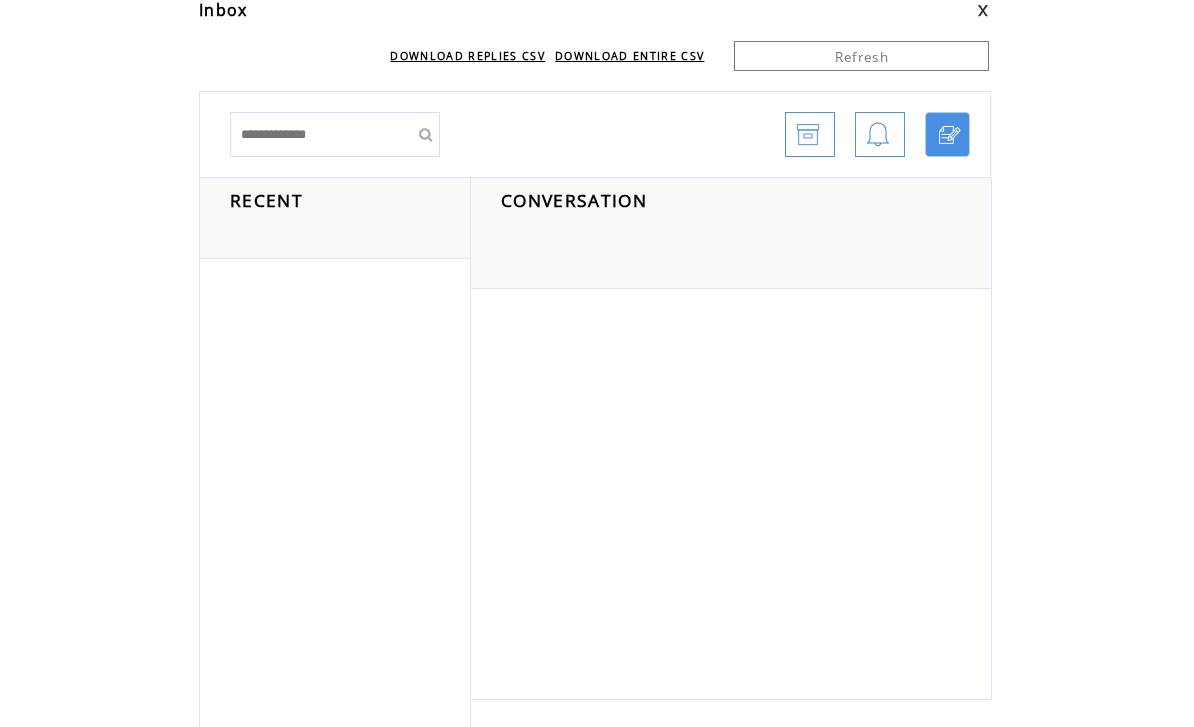 scroll, scrollTop: 0, scrollLeft: 0, axis: both 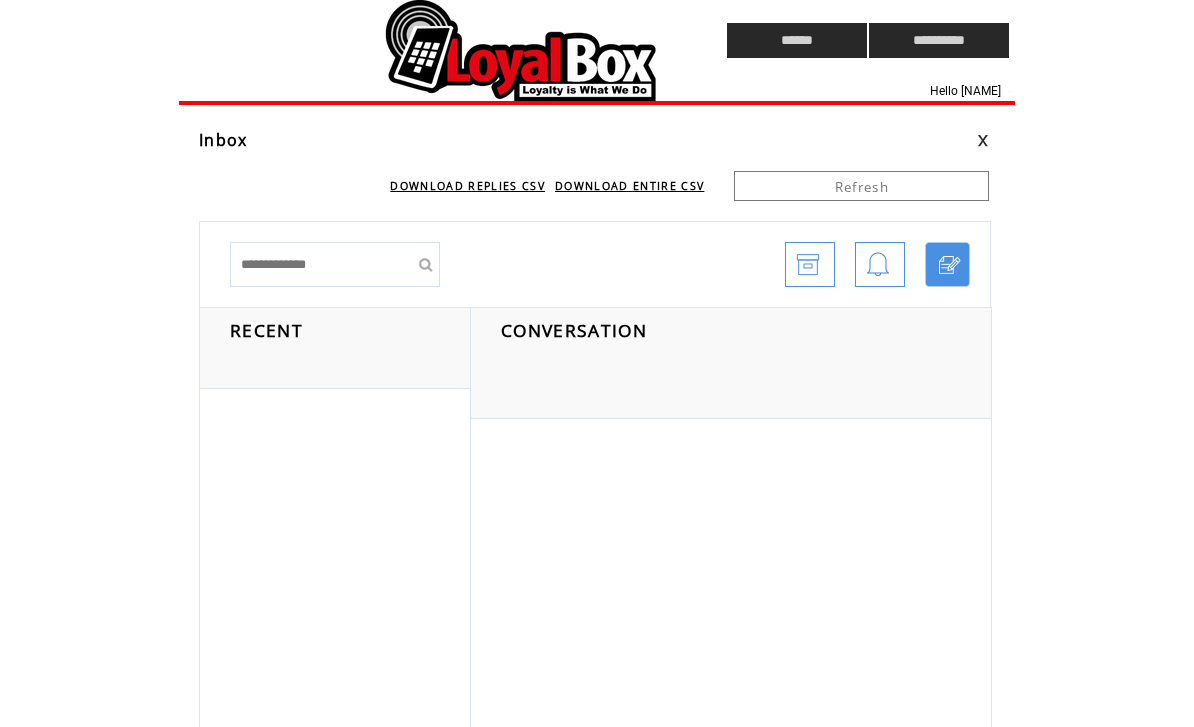 click at bounding box center [415, 40] 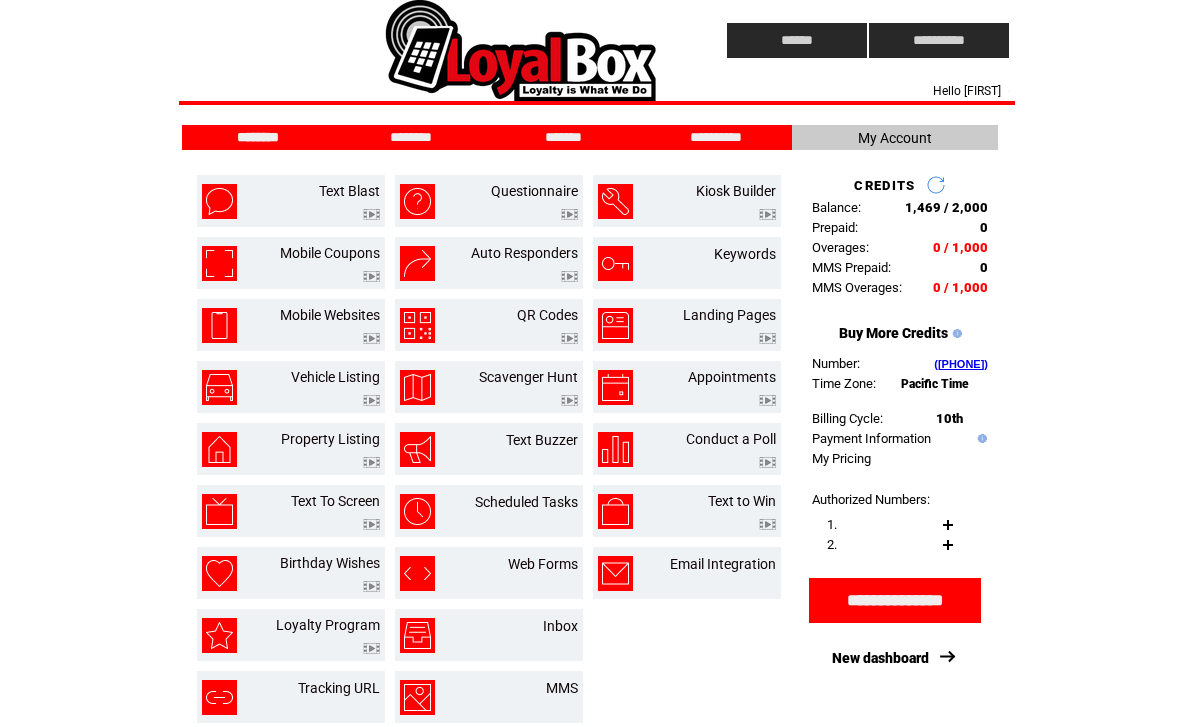 scroll, scrollTop: 0, scrollLeft: 0, axis: both 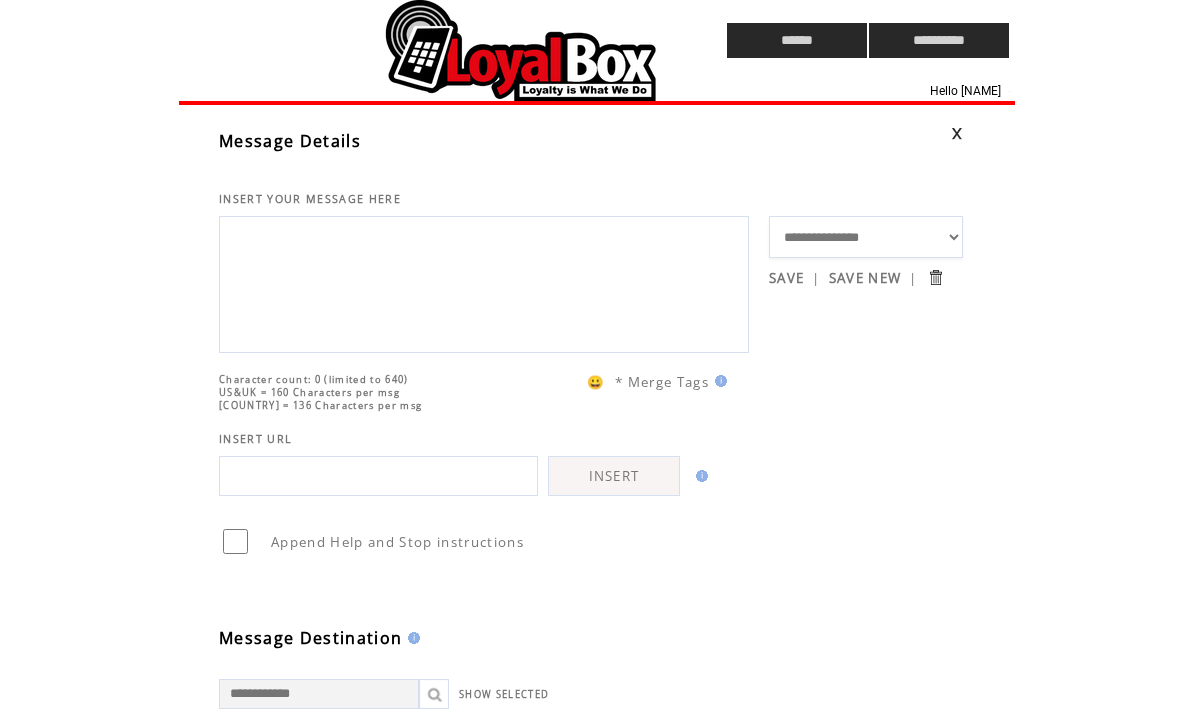 click at bounding box center [484, 282] 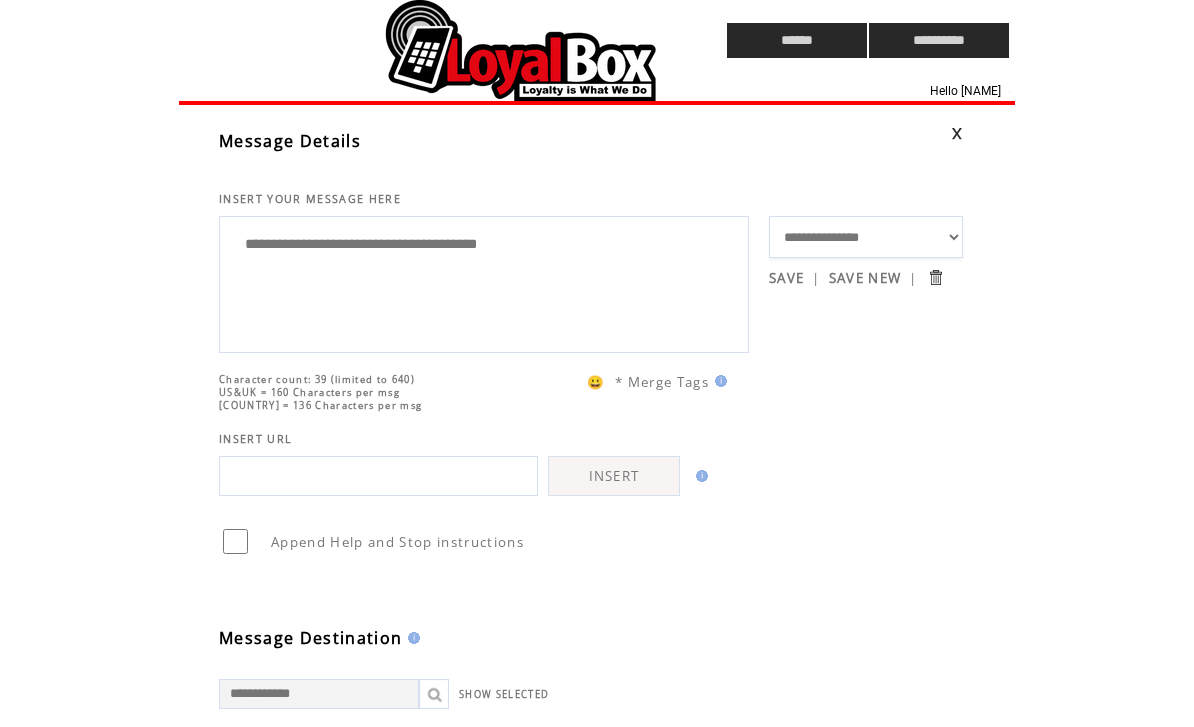 click on "**********" at bounding box center (484, 282) 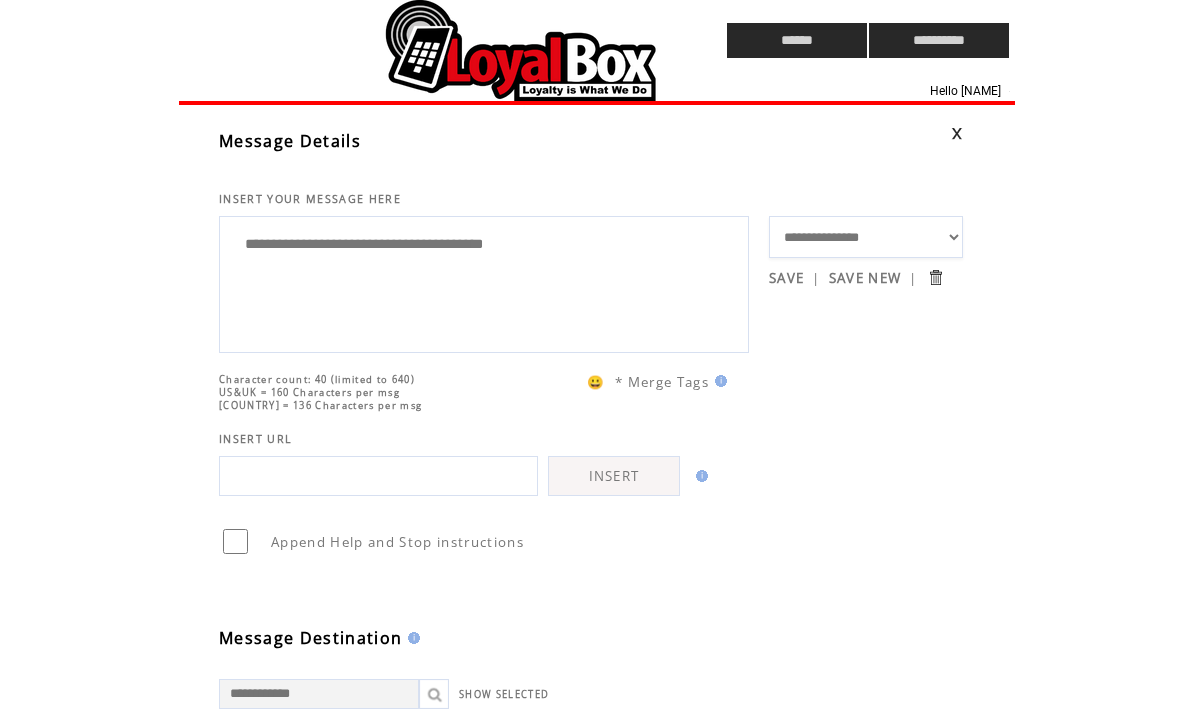 click on "**********" at bounding box center (484, 282) 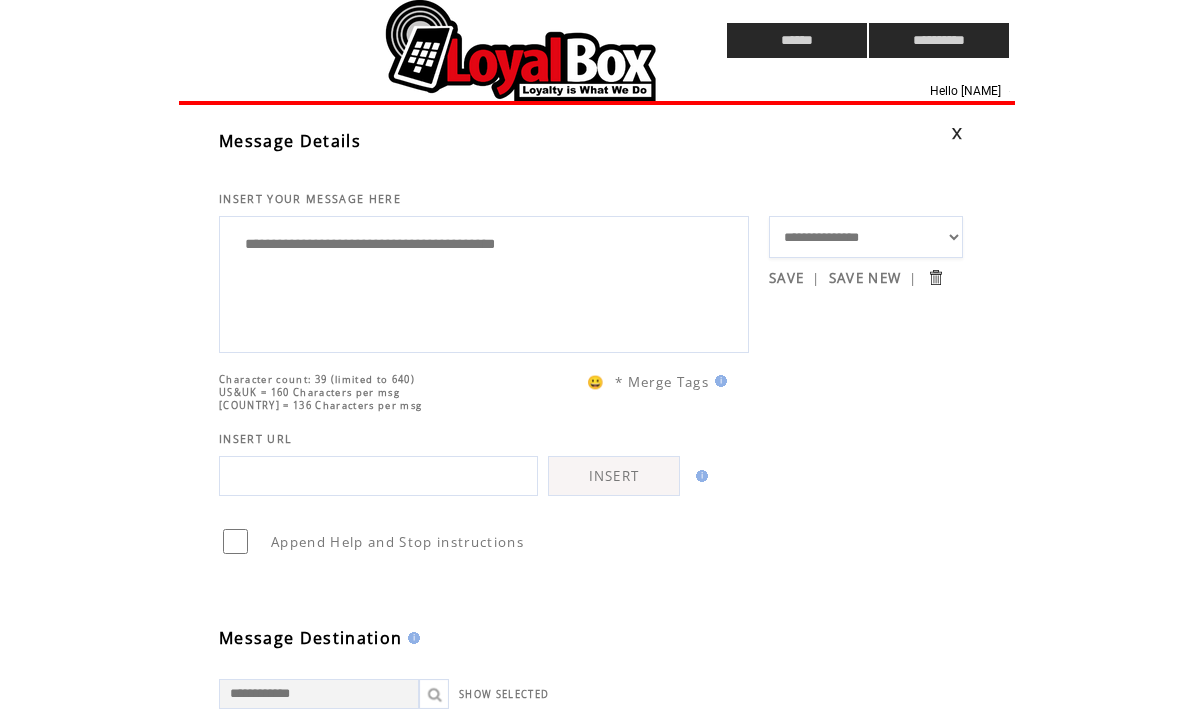 click on "**********" at bounding box center [484, 282] 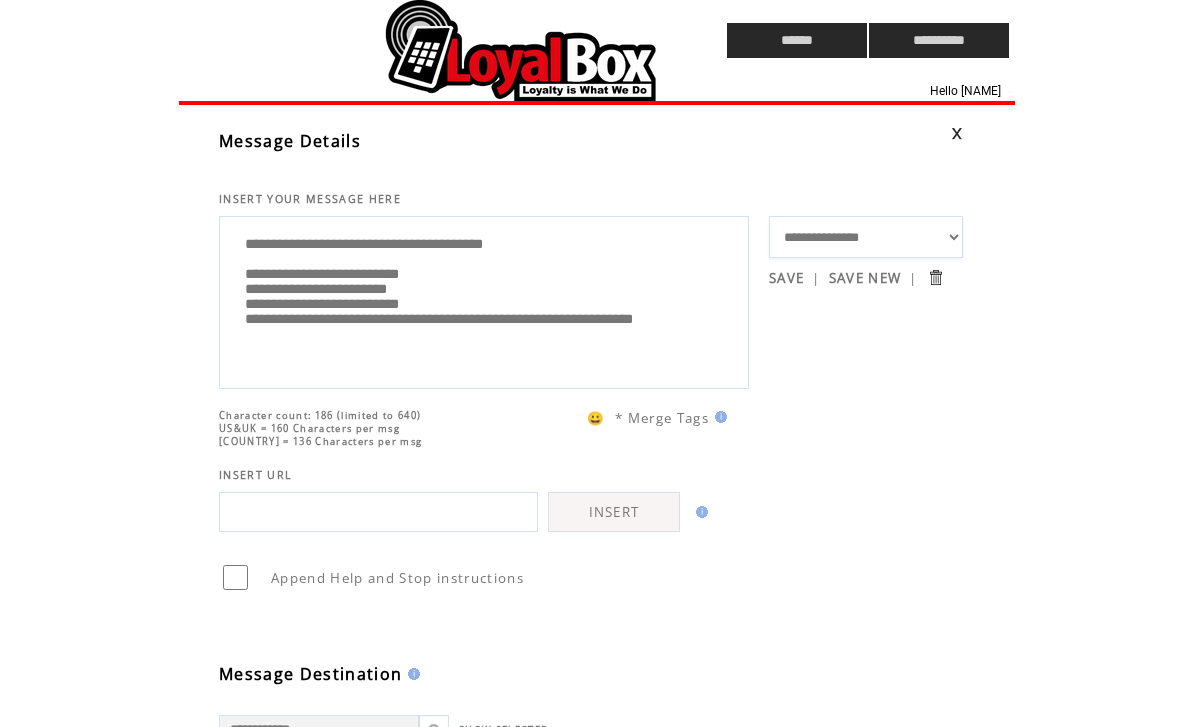 scroll, scrollTop: 14, scrollLeft: 0, axis: vertical 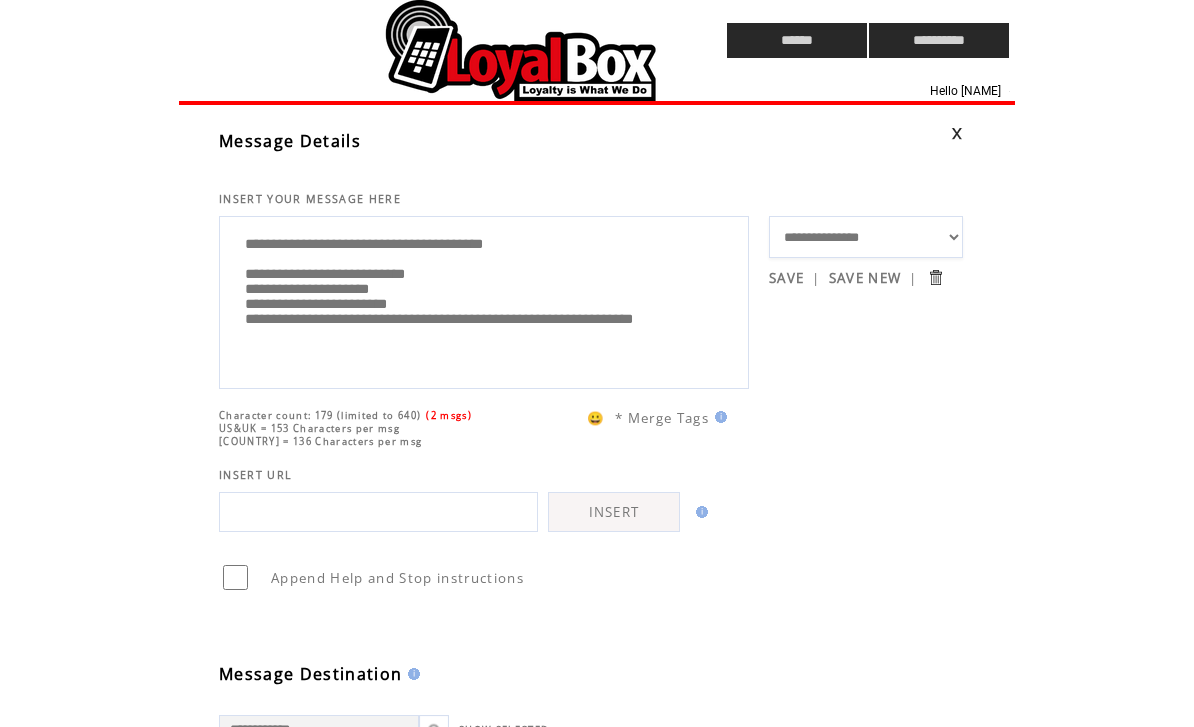click on "**********" at bounding box center [484, 300] 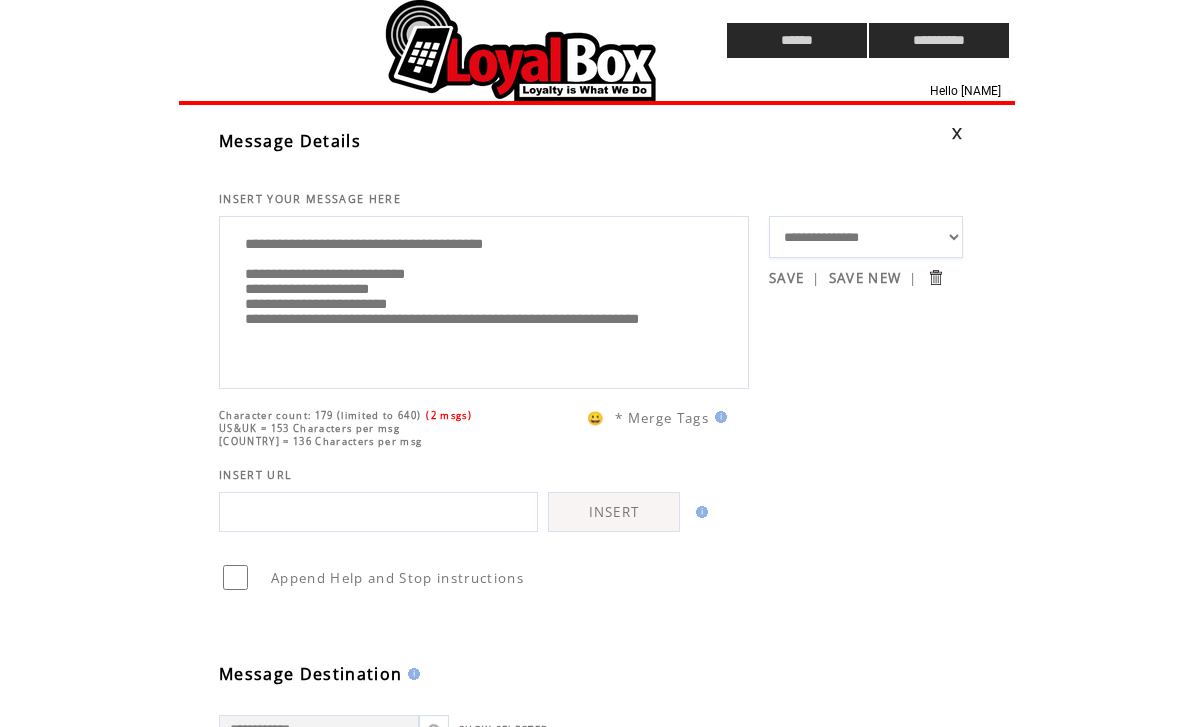 click on "**********" at bounding box center [484, 300] 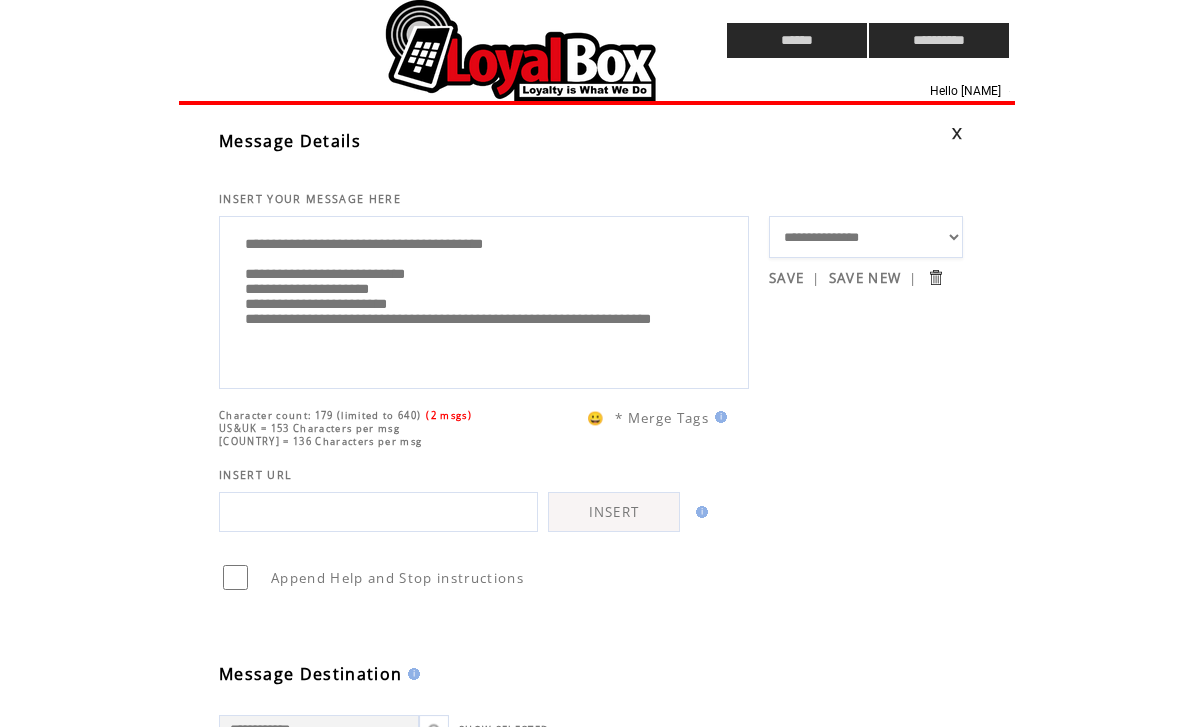 scroll, scrollTop: 27, scrollLeft: 0, axis: vertical 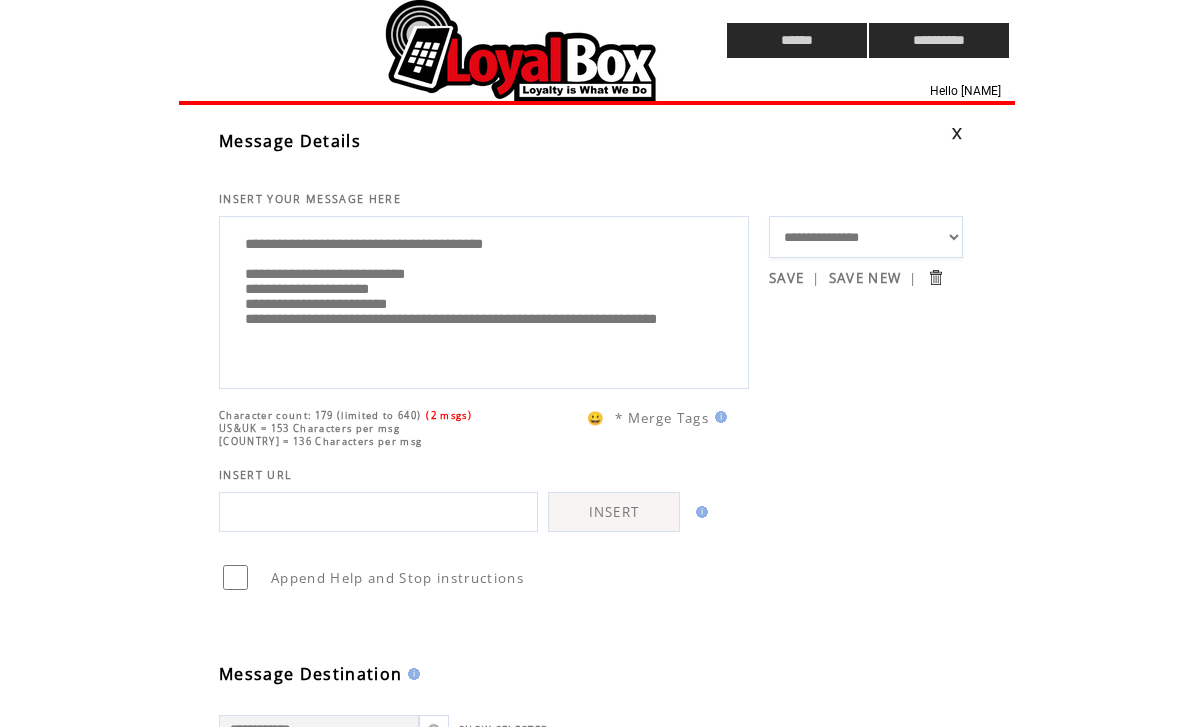 click on "**********" at bounding box center (484, 300) 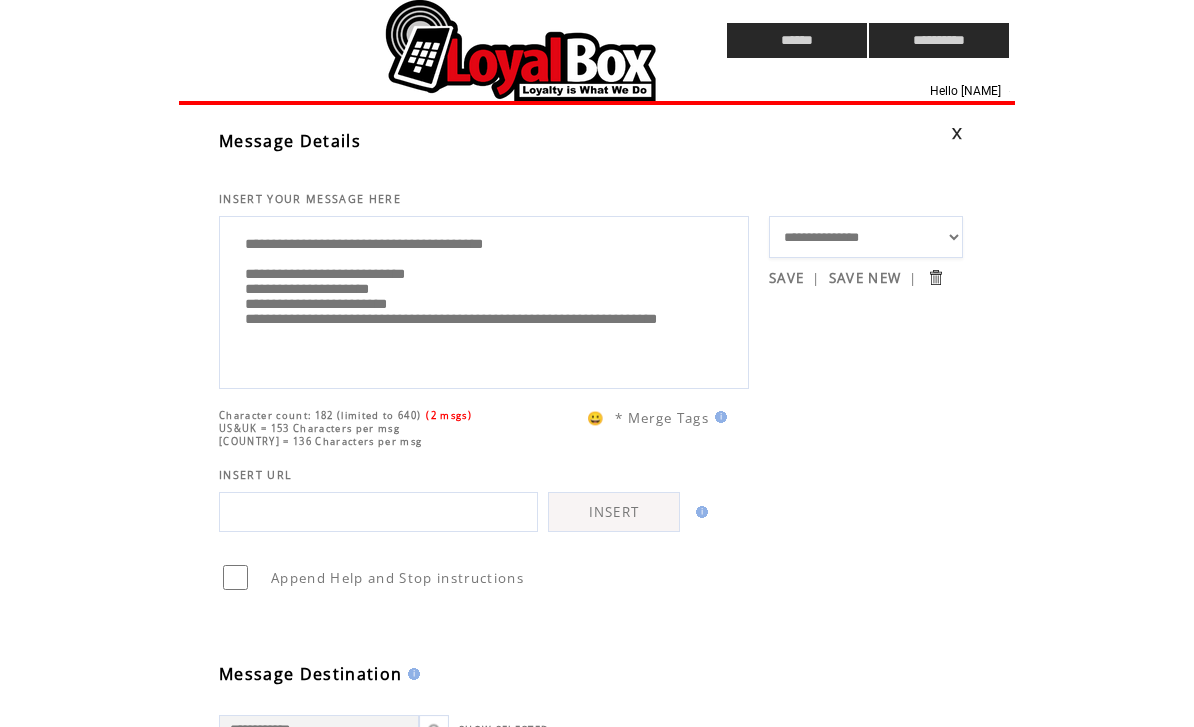 scroll, scrollTop: 0, scrollLeft: 0, axis: both 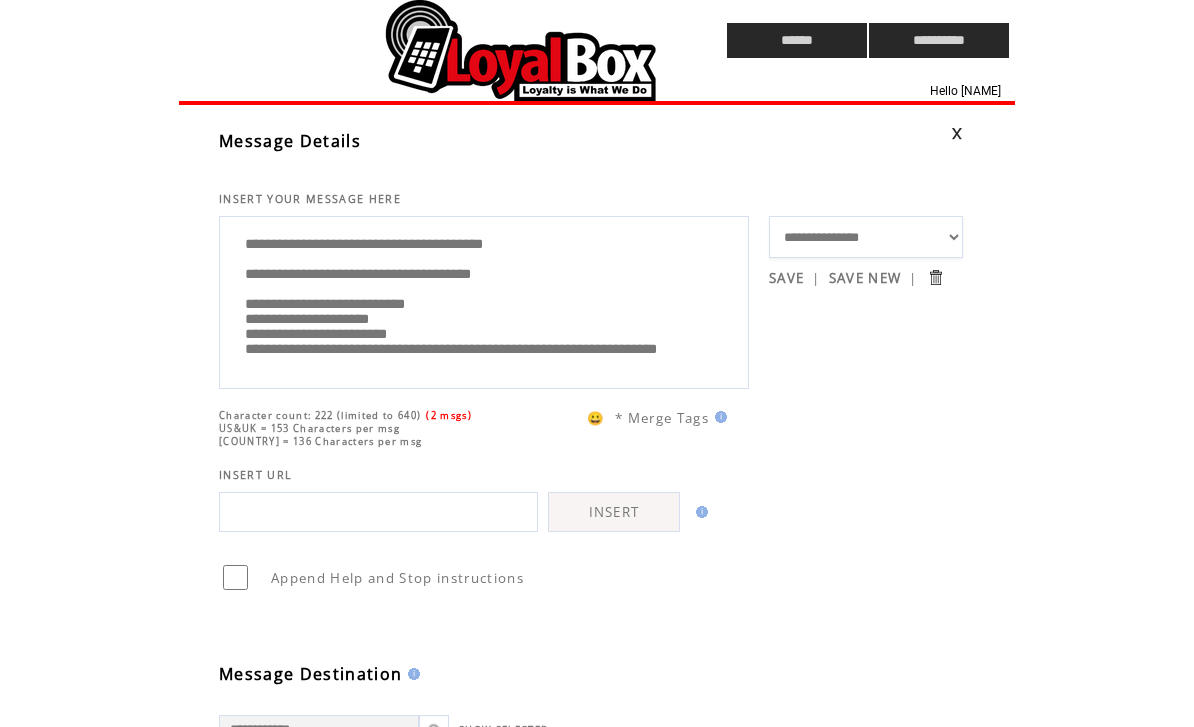 click on "**********" at bounding box center (484, 300) 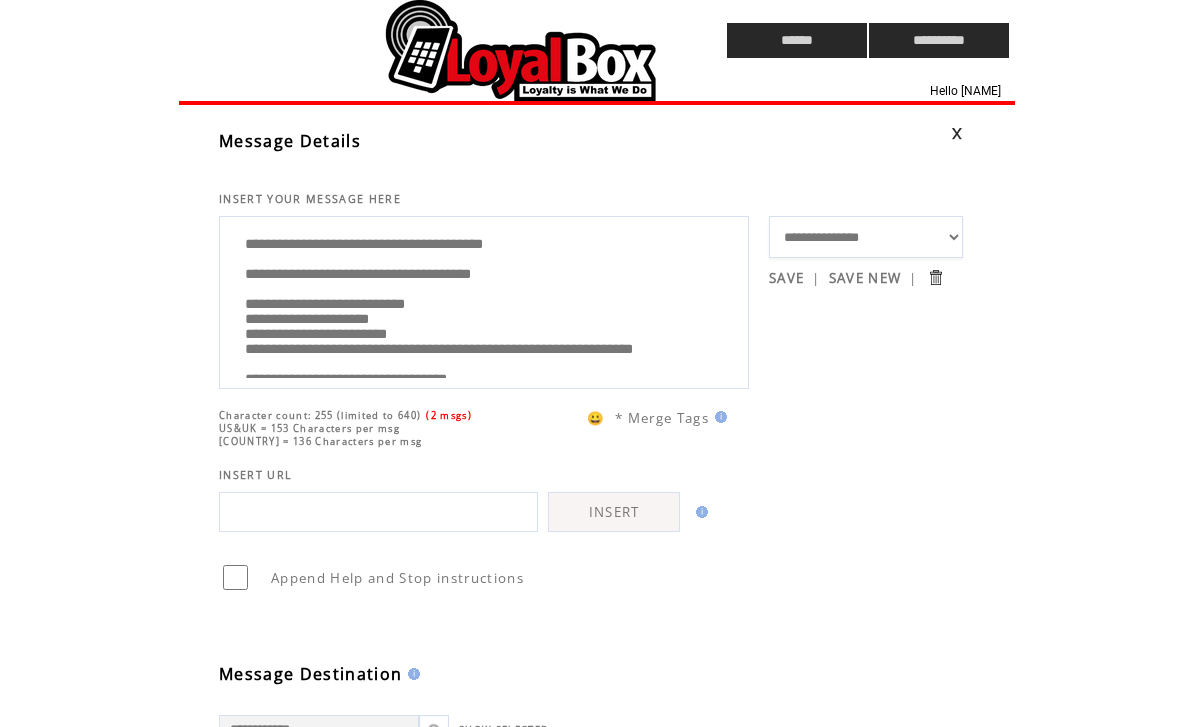 scroll, scrollTop: 1, scrollLeft: 0, axis: vertical 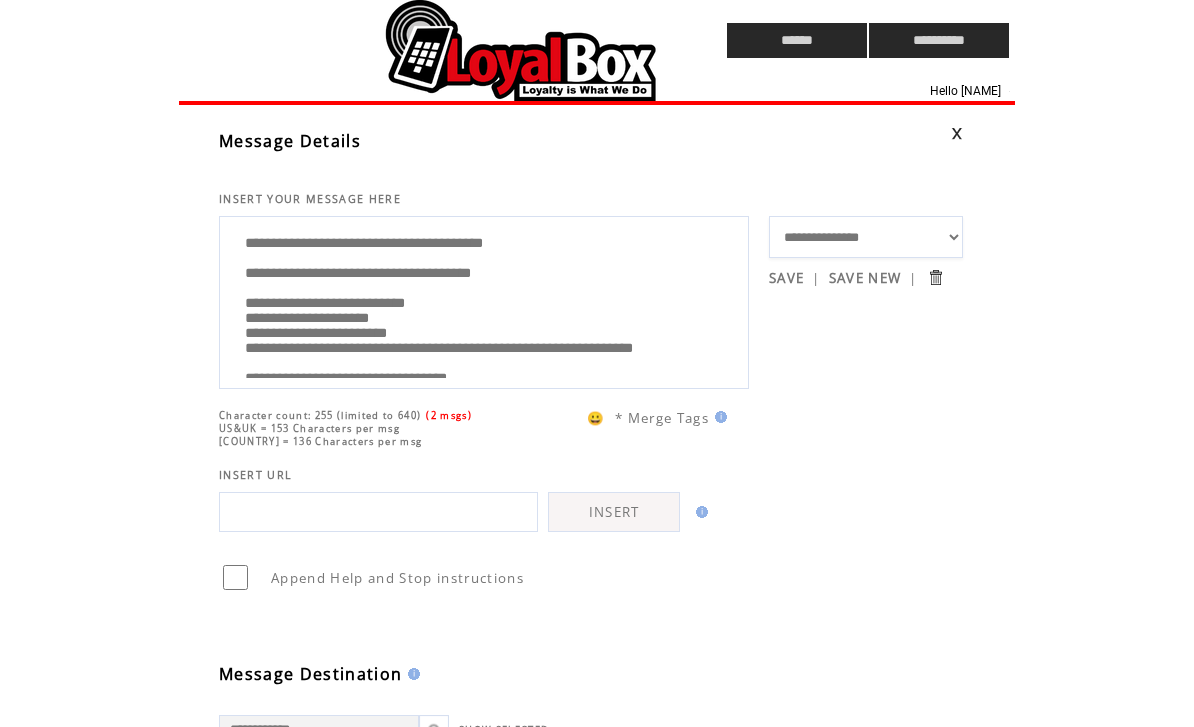 click on "**********" at bounding box center [484, 300] 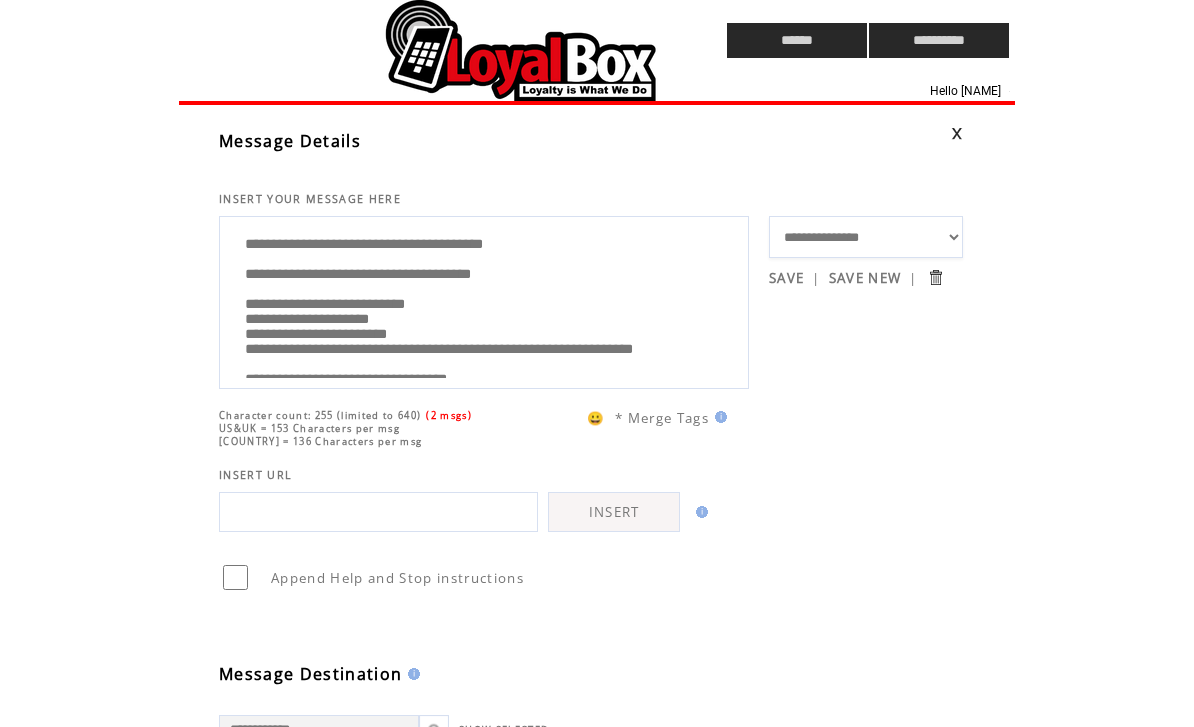 scroll, scrollTop: 0, scrollLeft: 0, axis: both 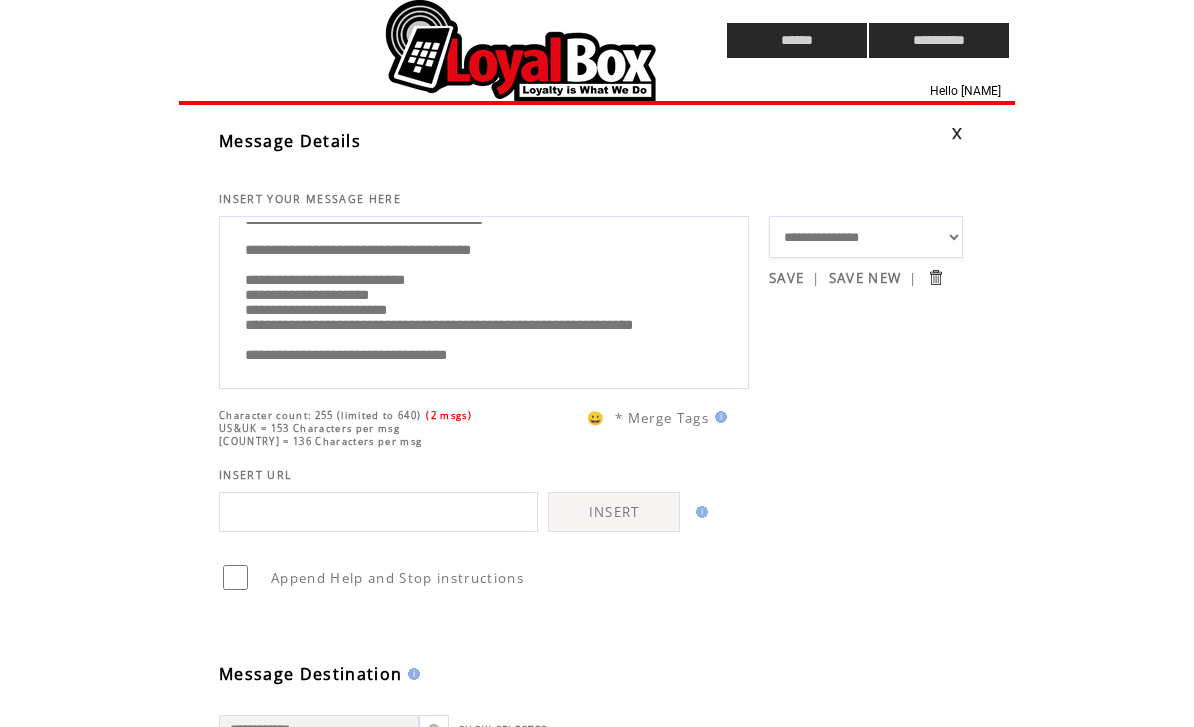 click on "**********" at bounding box center (484, 300) 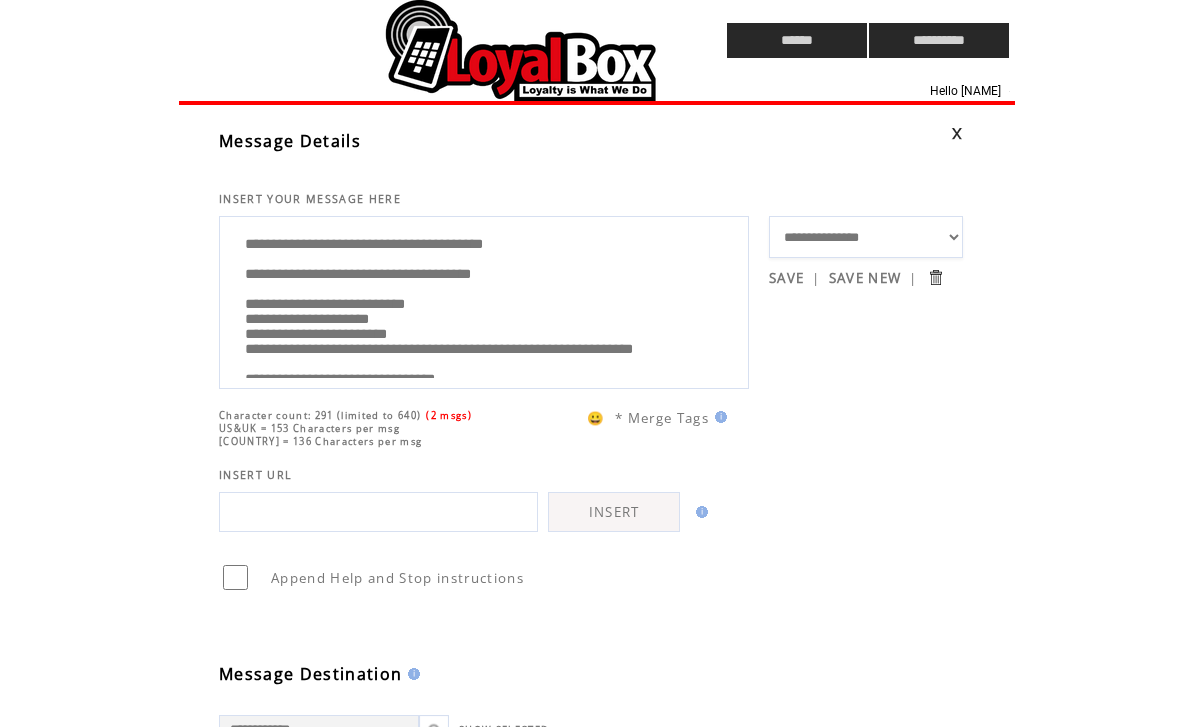 scroll, scrollTop: 0, scrollLeft: 0, axis: both 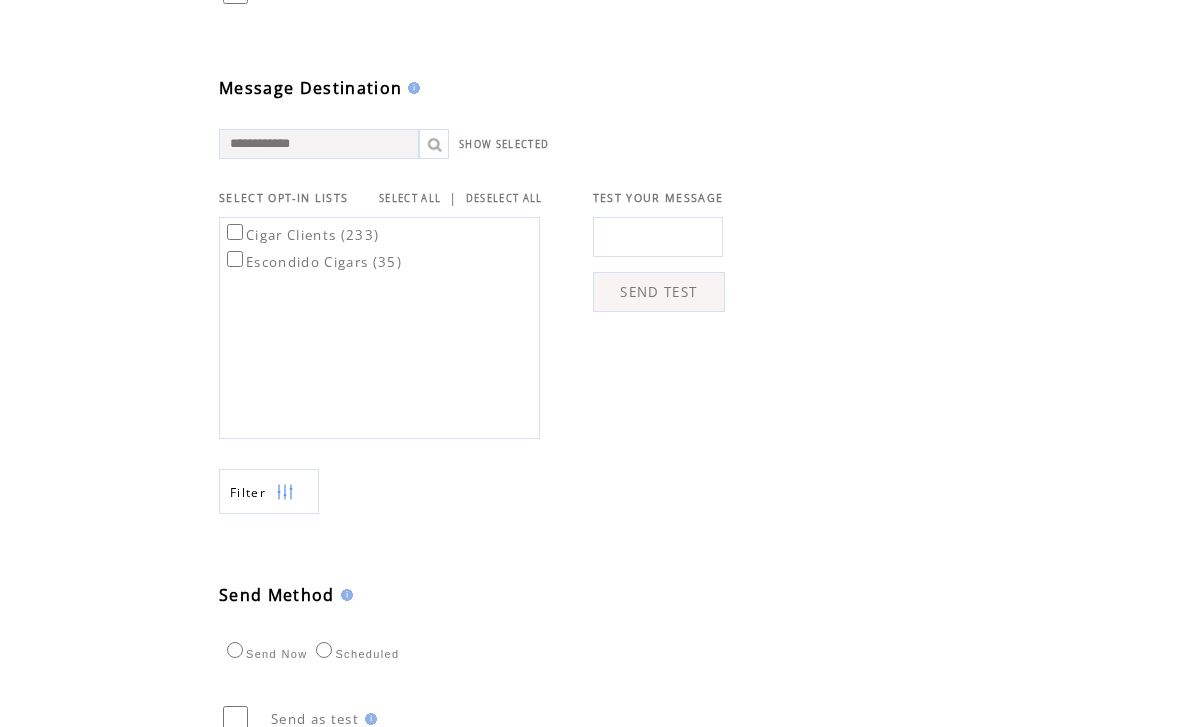 type on "**********" 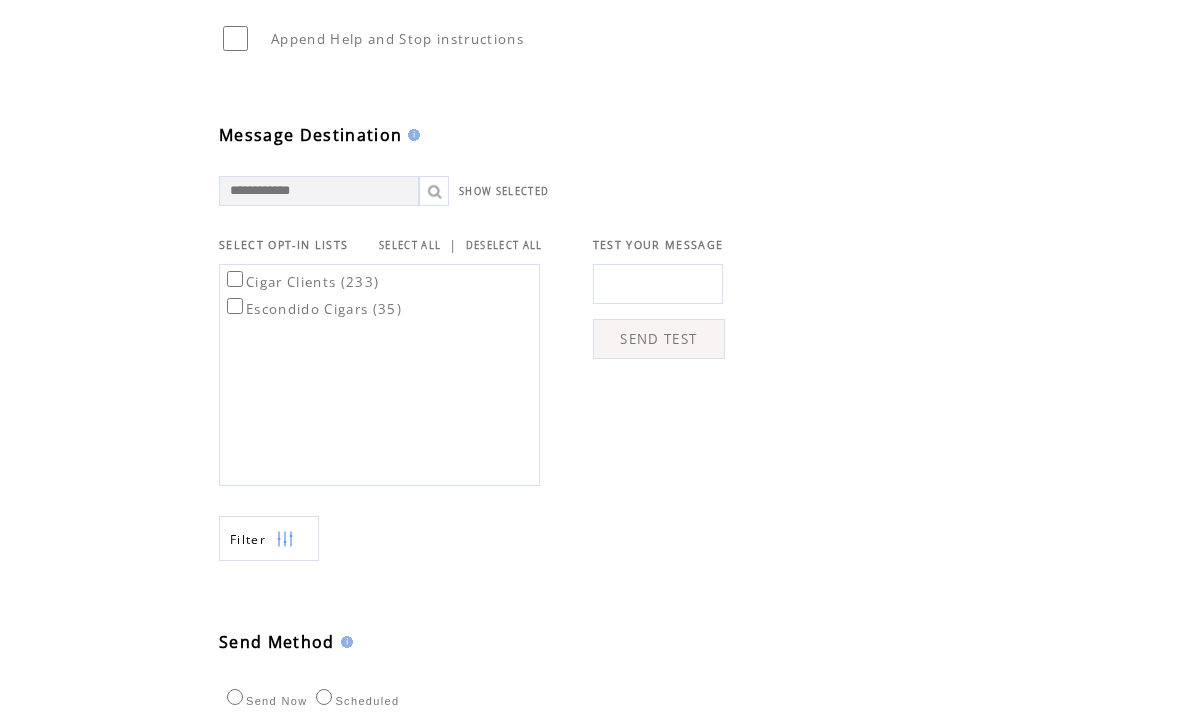 scroll, scrollTop: 537, scrollLeft: 0, axis: vertical 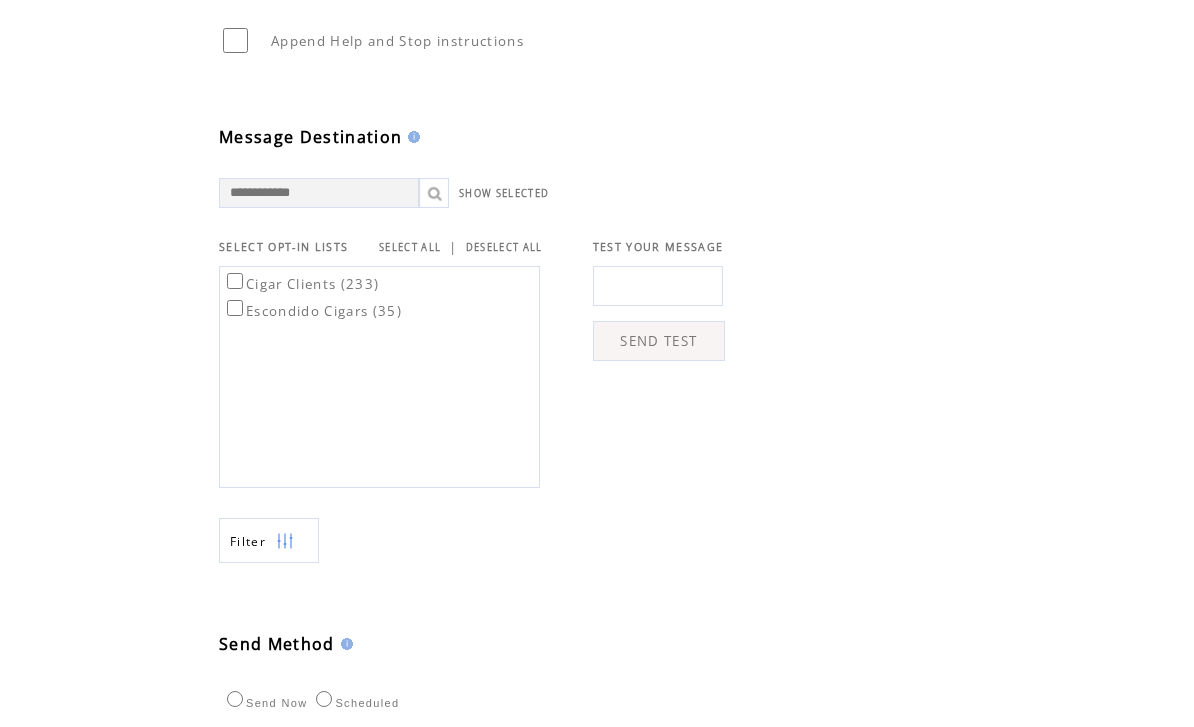 click on "Escondido Cigars (35)" at bounding box center (301, 284) 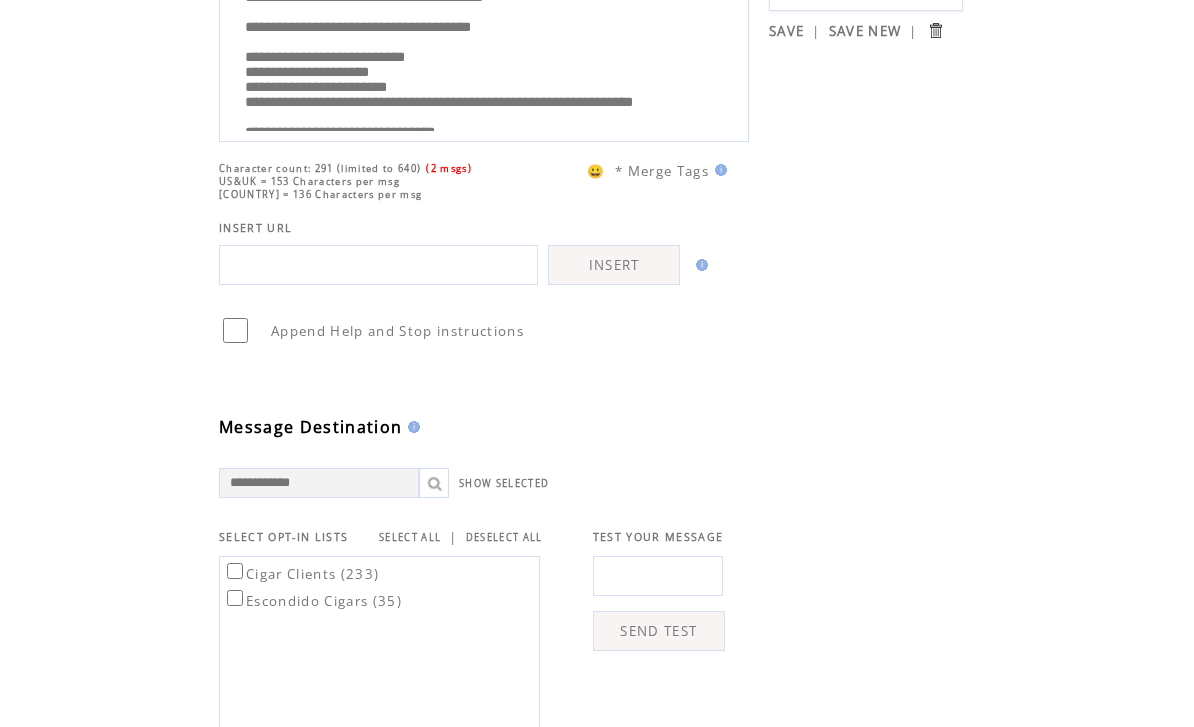 scroll, scrollTop: 247, scrollLeft: 0, axis: vertical 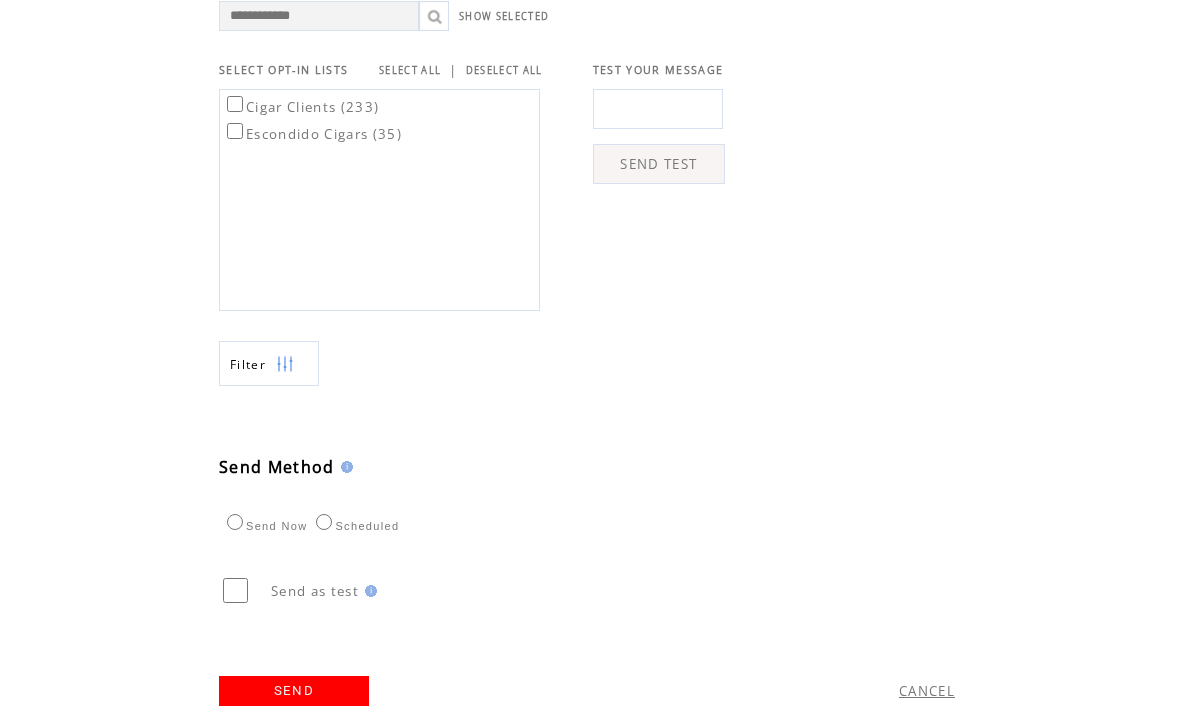 click on "SEND" at bounding box center [294, 691] 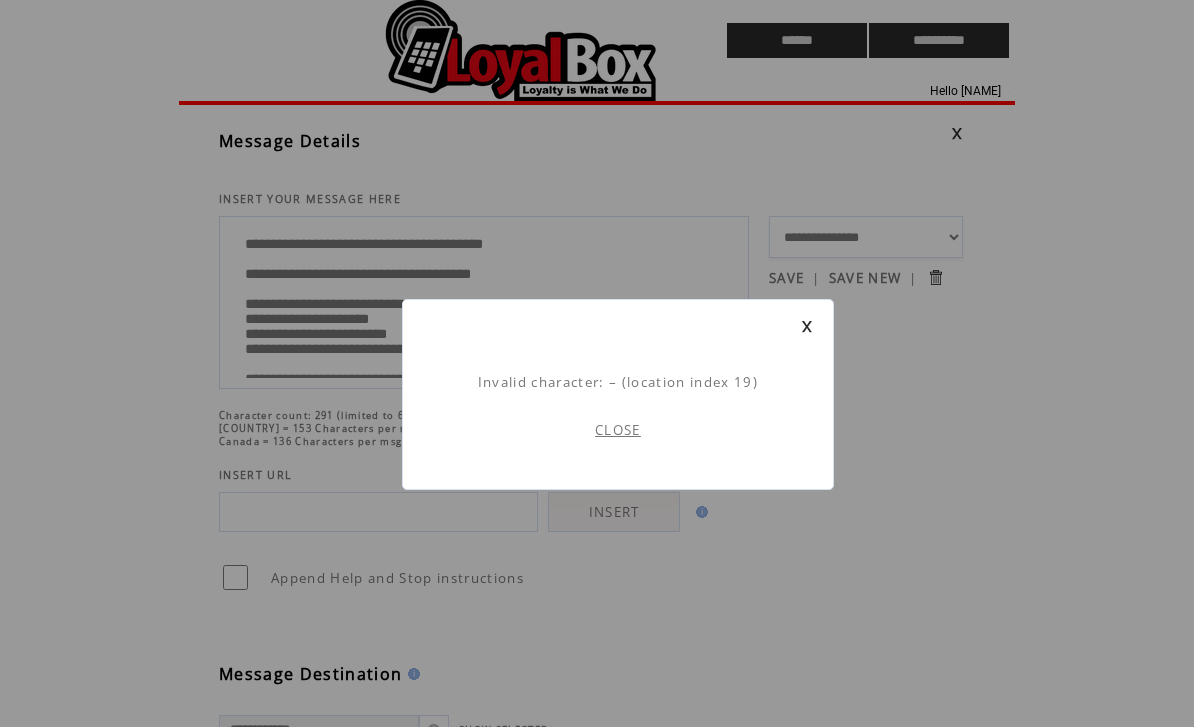 scroll, scrollTop: 1, scrollLeft: 0, axis: vertical 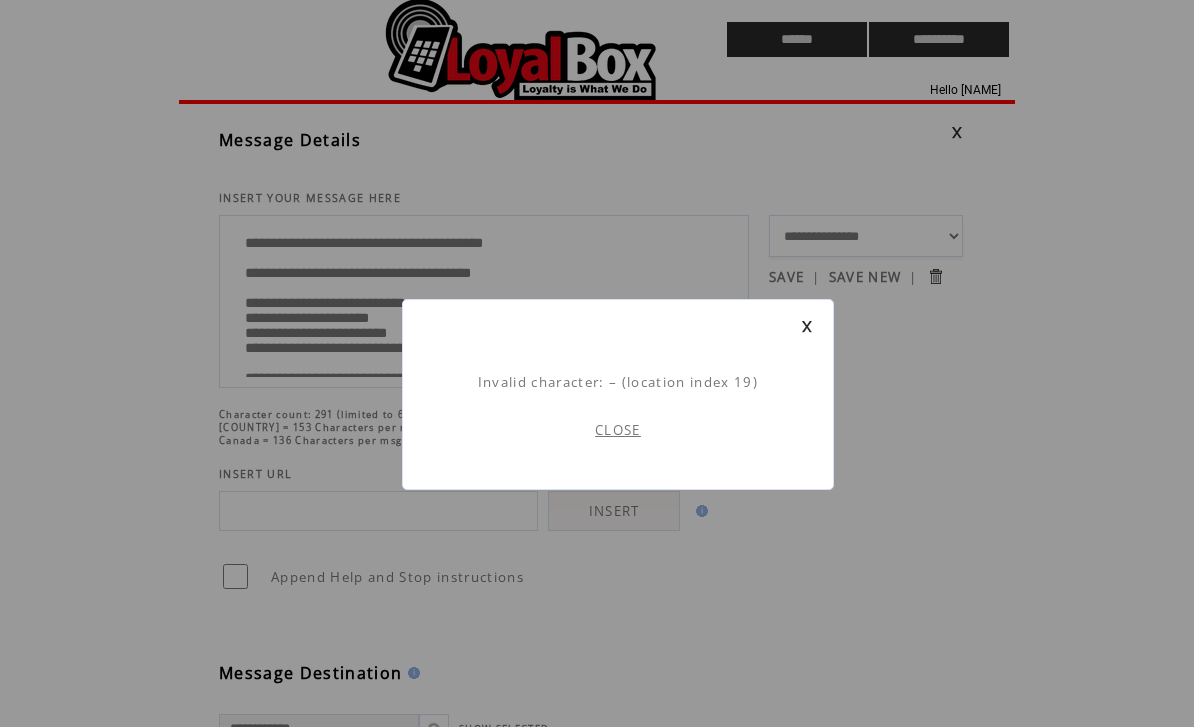 click on "CLOSE" at bounding box center [618, 430] 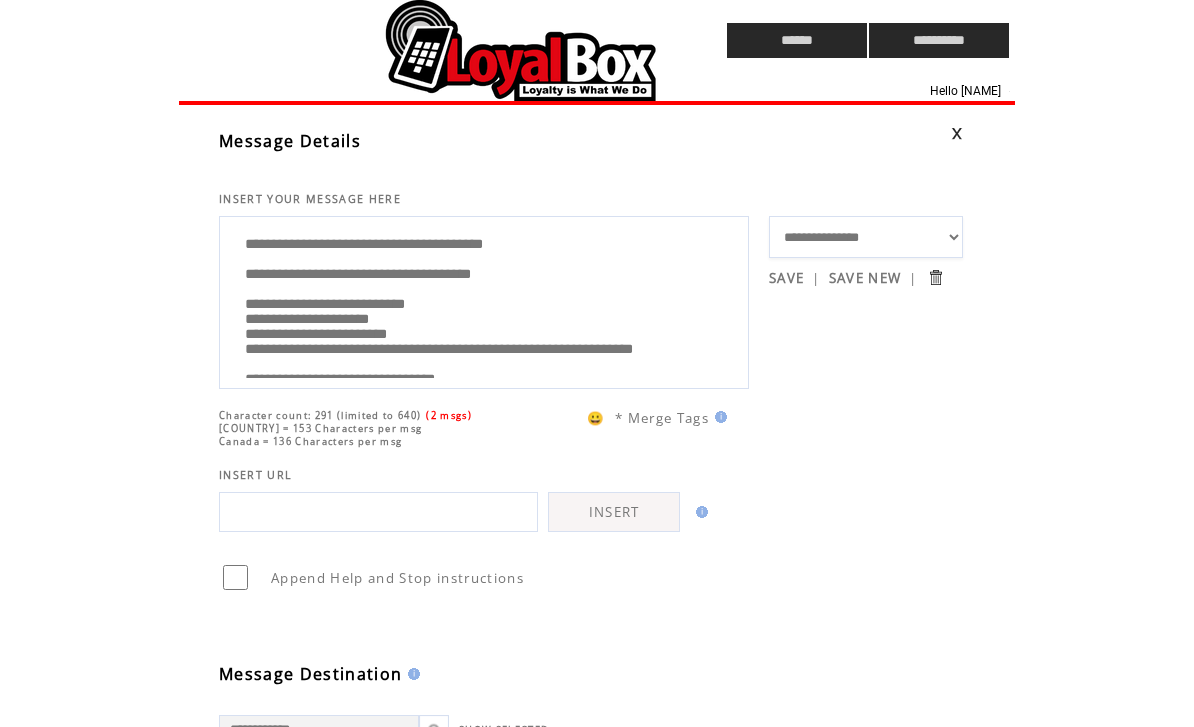 click on "**********" at bounding box center (484, 300) 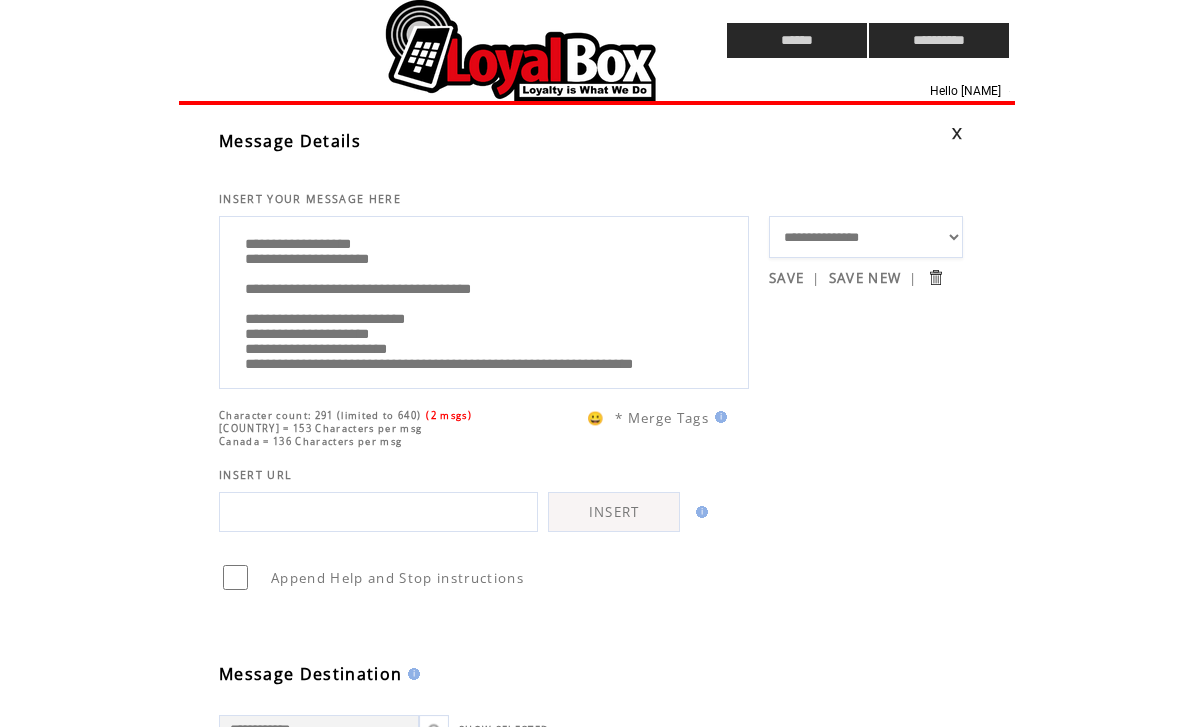 click on "**********" at bounding box center [484, 300] 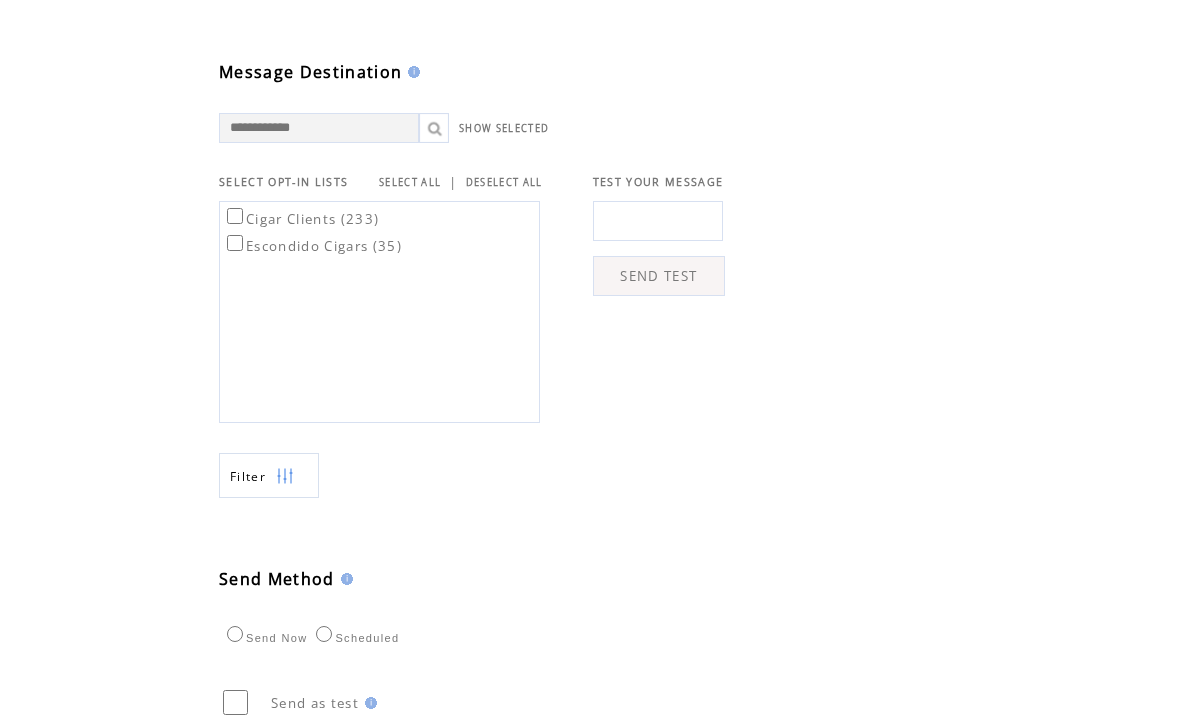 scroll, scrollTop: 714, scrollLeft: 0, axis: vertical 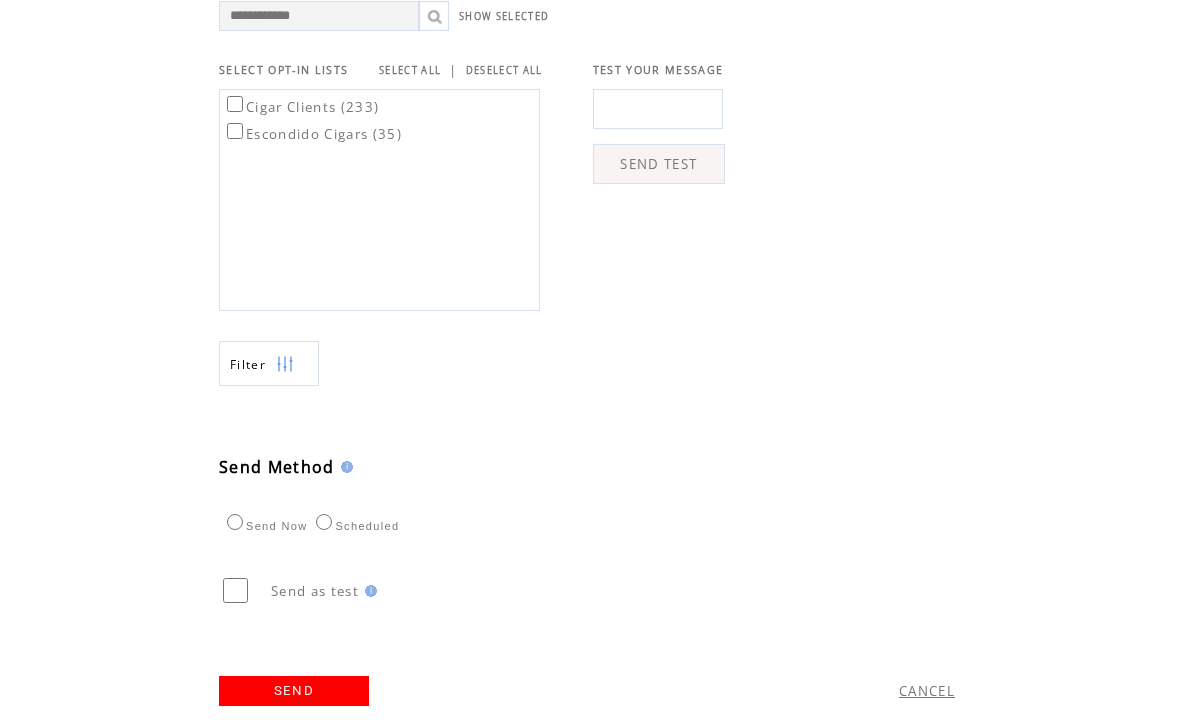 type on "**********" 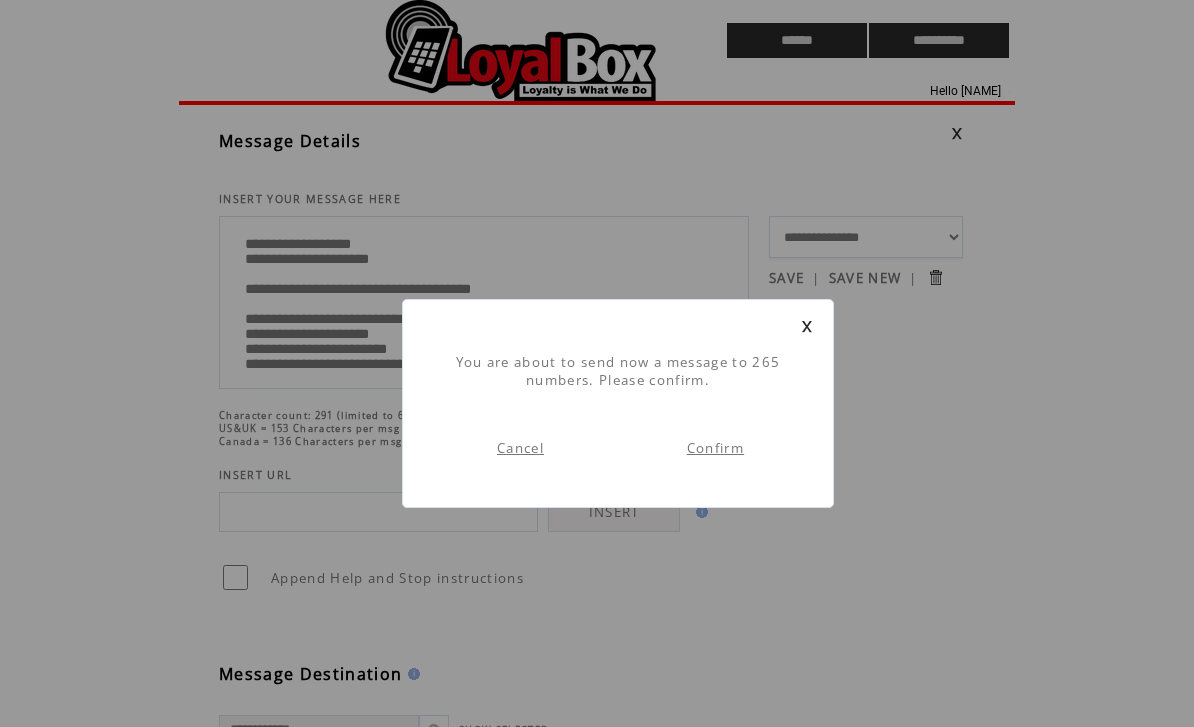 scroll, scrollTop: 1, scrollLeft: 0, axis: vertical 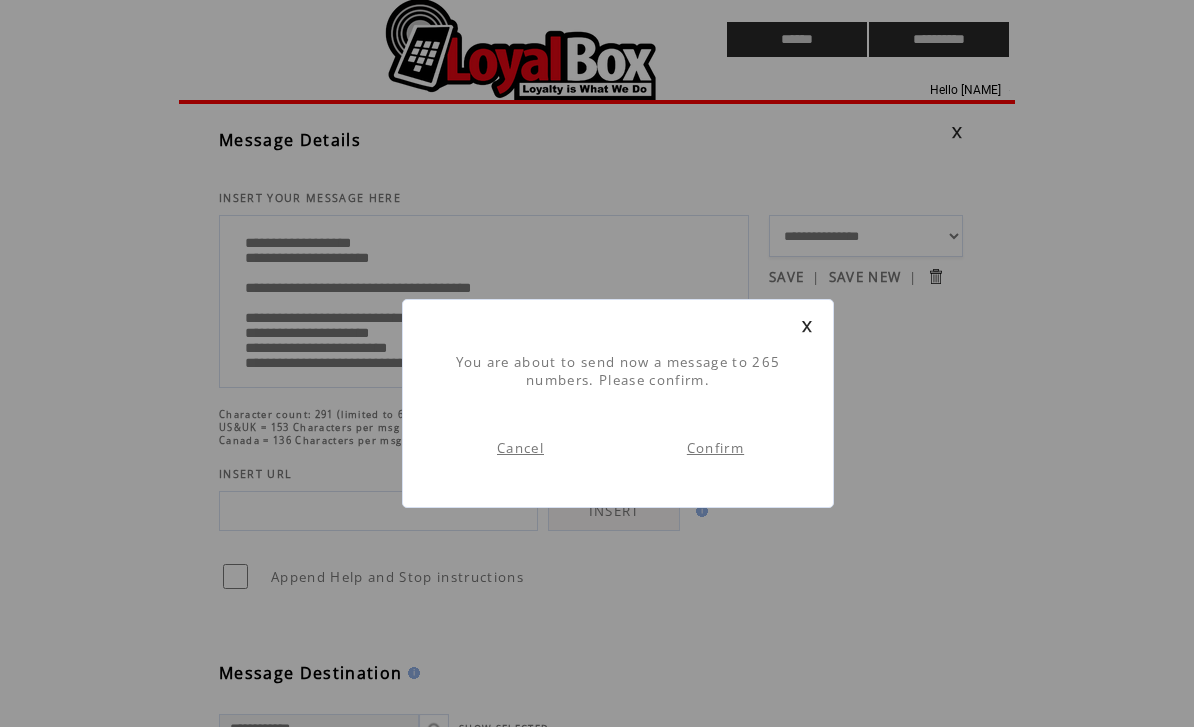 click on "You are about to send now a message to 265 numbers. Please confirm.
Cancel
Confirm" at bounding box center (597, 752) 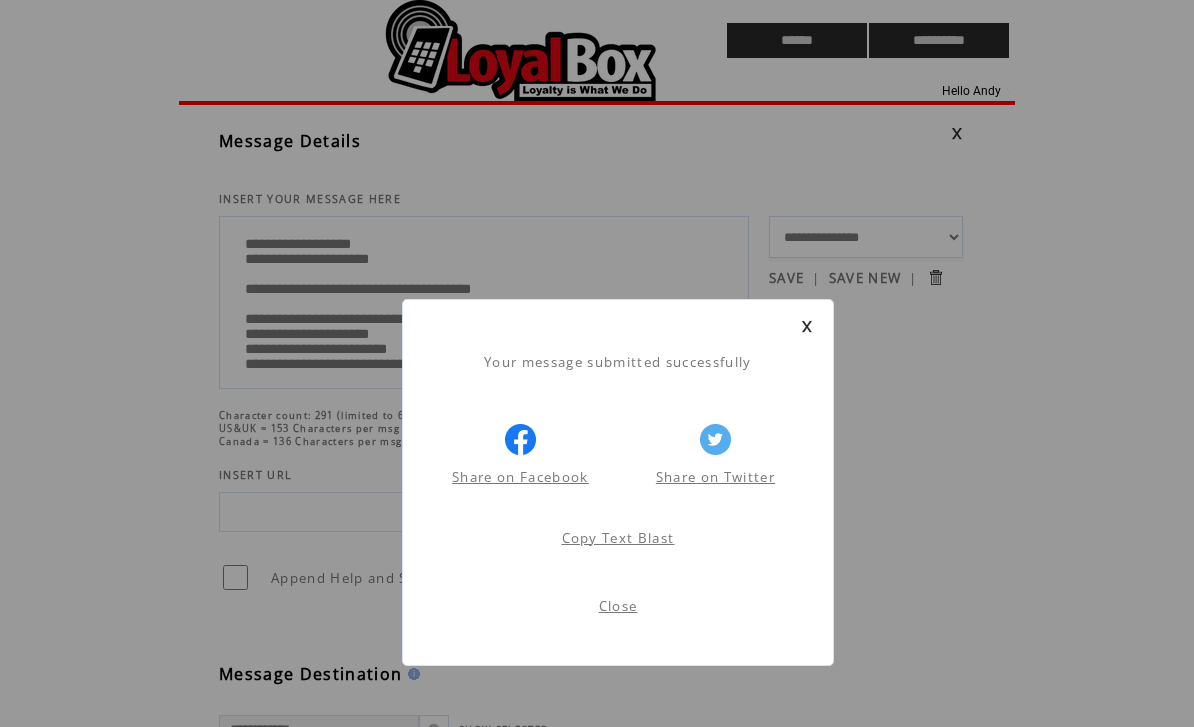 scroll, scrollTop: 1, scrollLeft: 0, axis: vertical 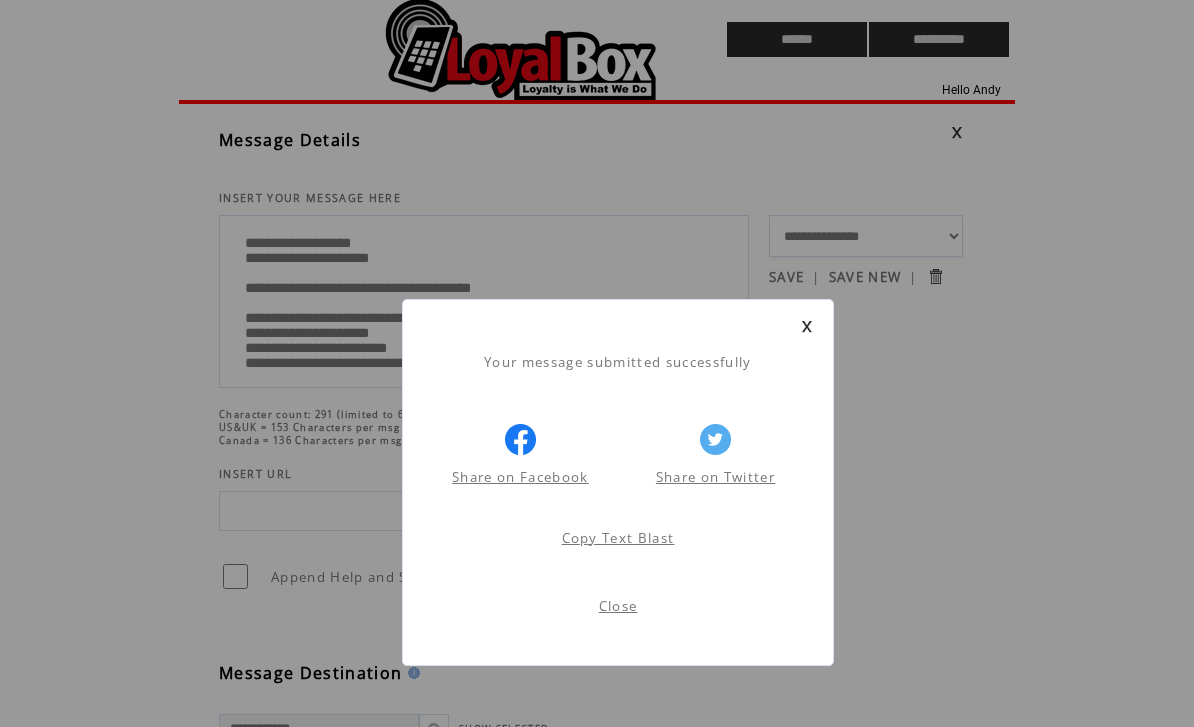 click on "Close" at bounding box center [618, 606] 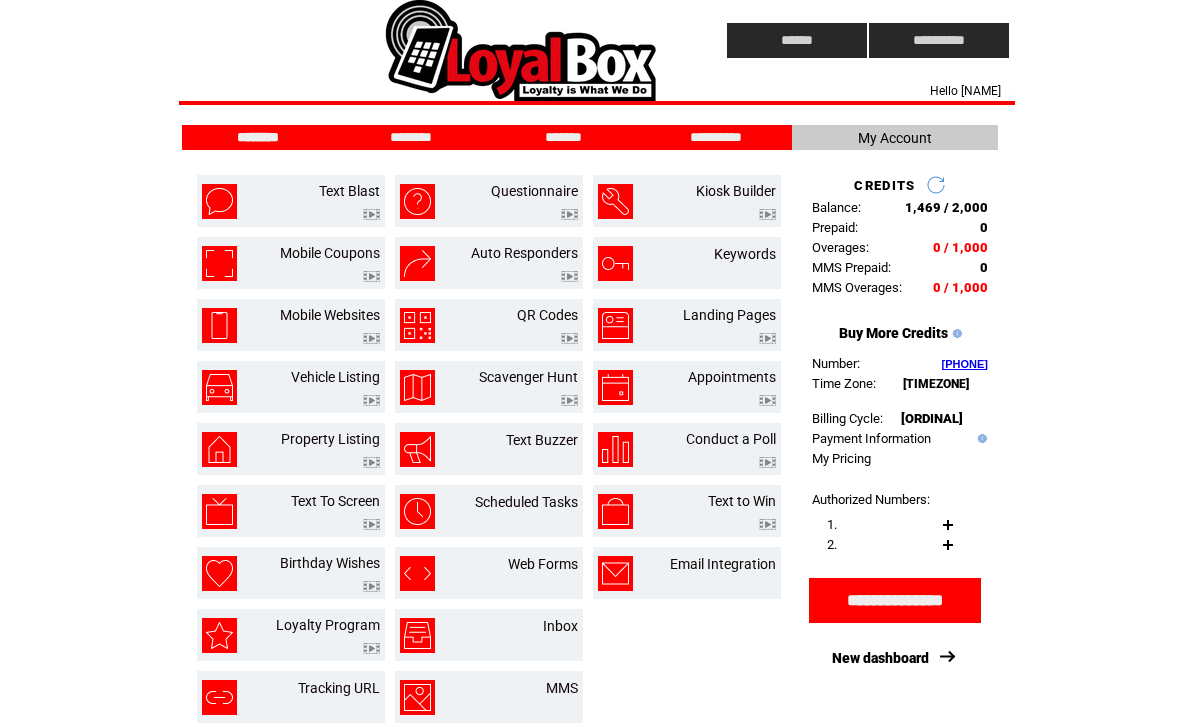 scroll, scrollTop: 0, scrollLeft: 0, axis: both 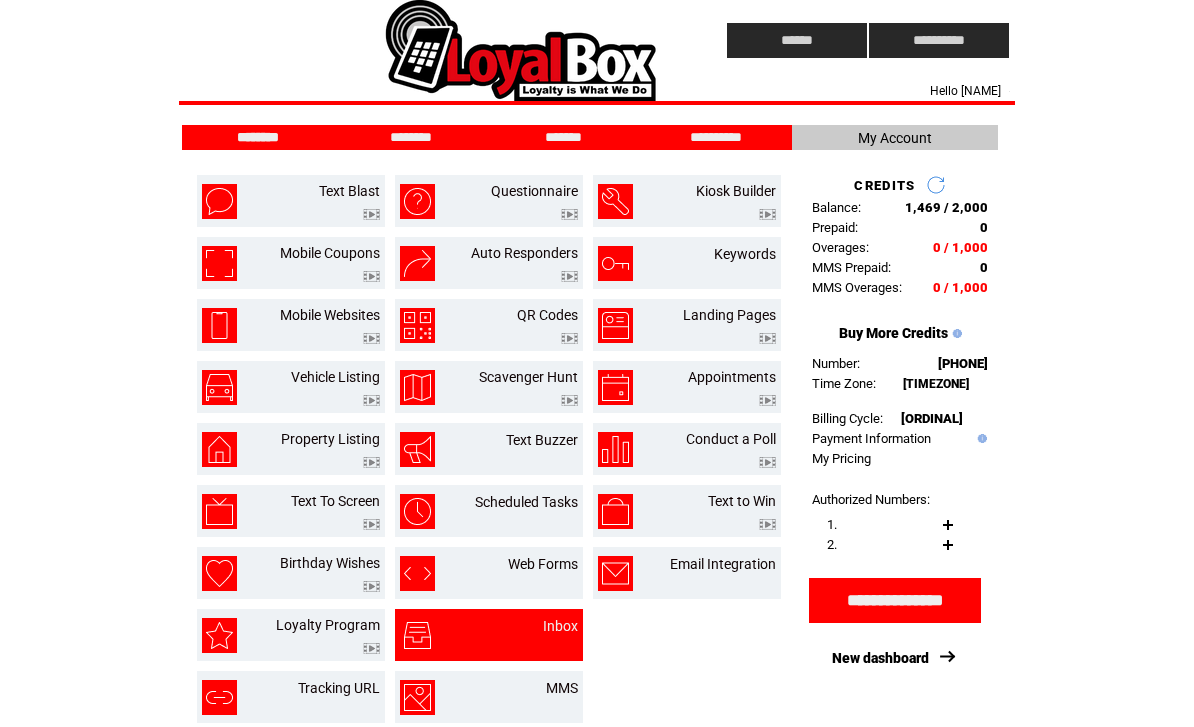 click on "Inbox" at bounding box center [536, 635] 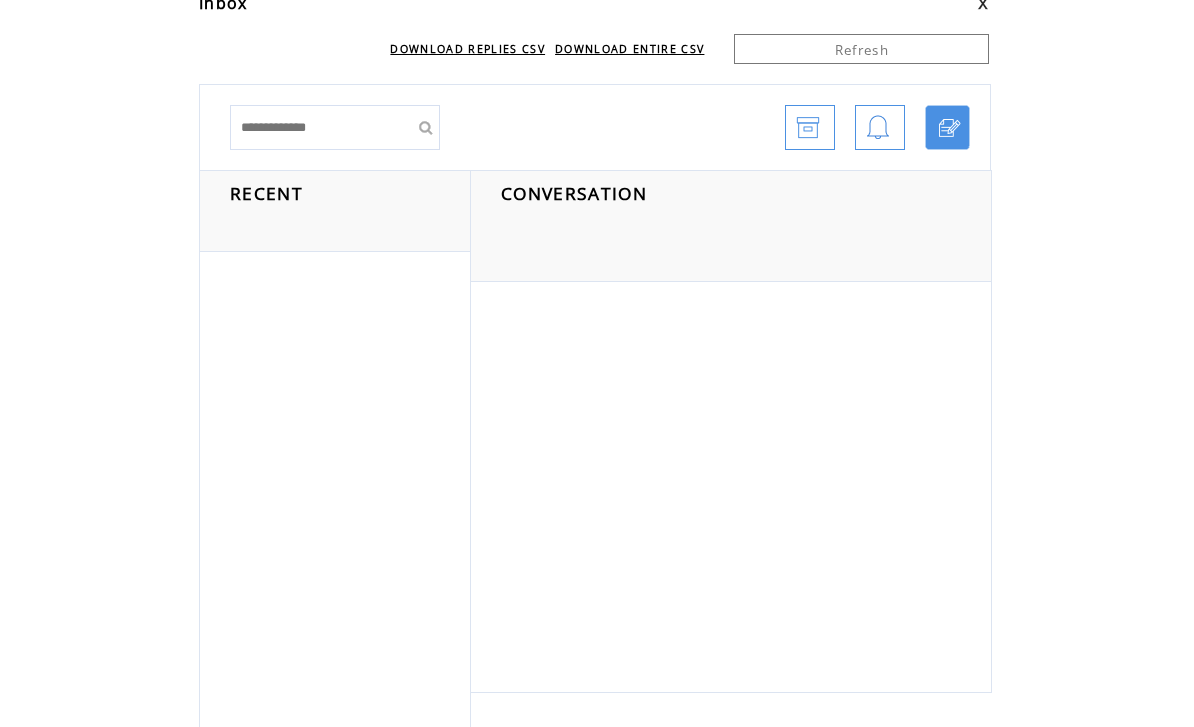 scroll, scrollTop: 0, scrollLeft: 0, axis: both 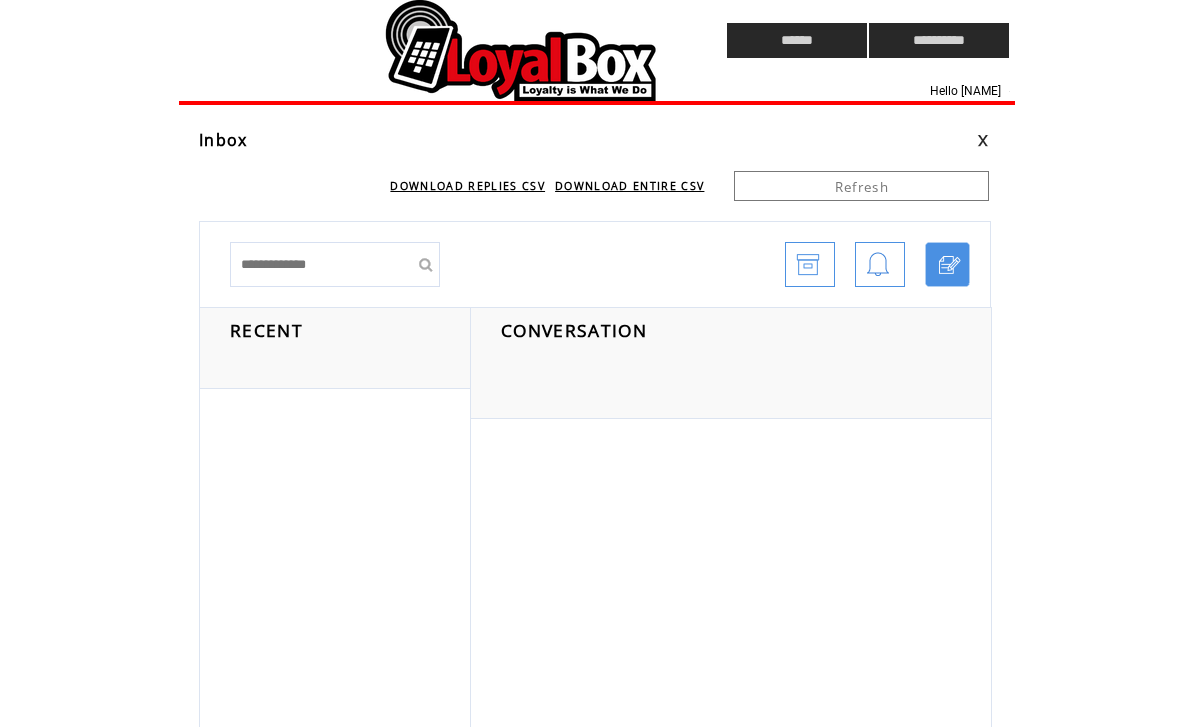 click at bounding box center (415, 40) 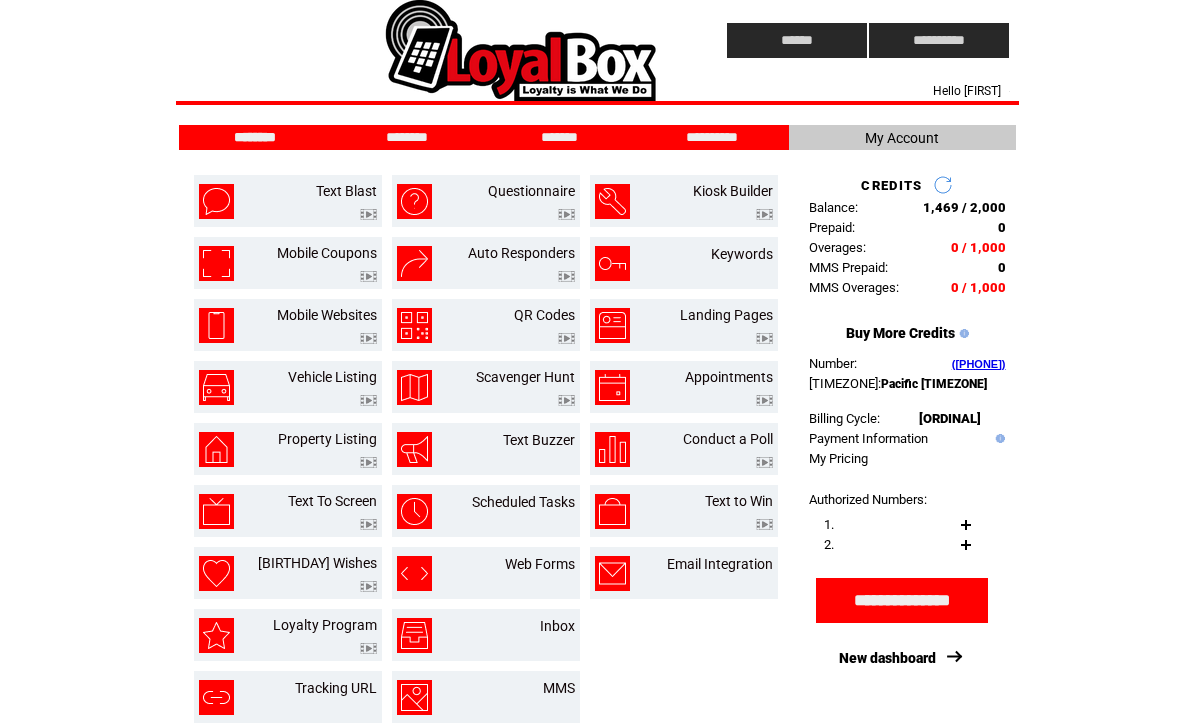 scroll, scrollTop: 0, scrollLeft: 0, axis: both 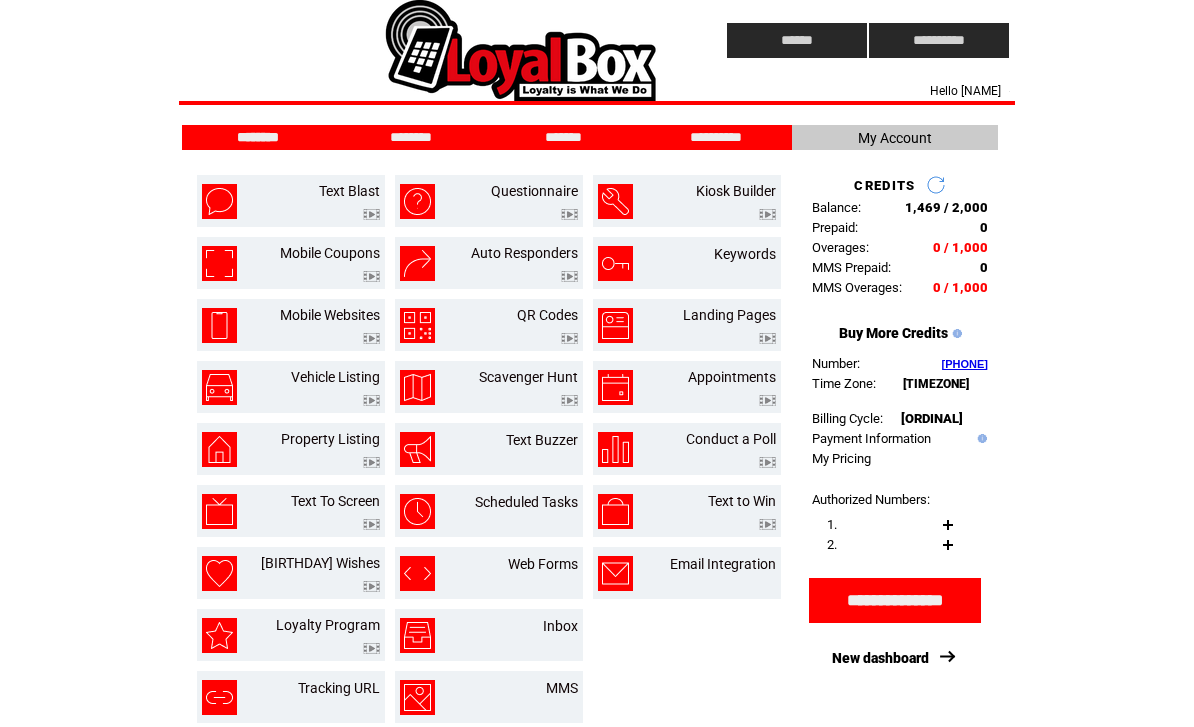click on "Inbox" at bounding box center [536, 635] 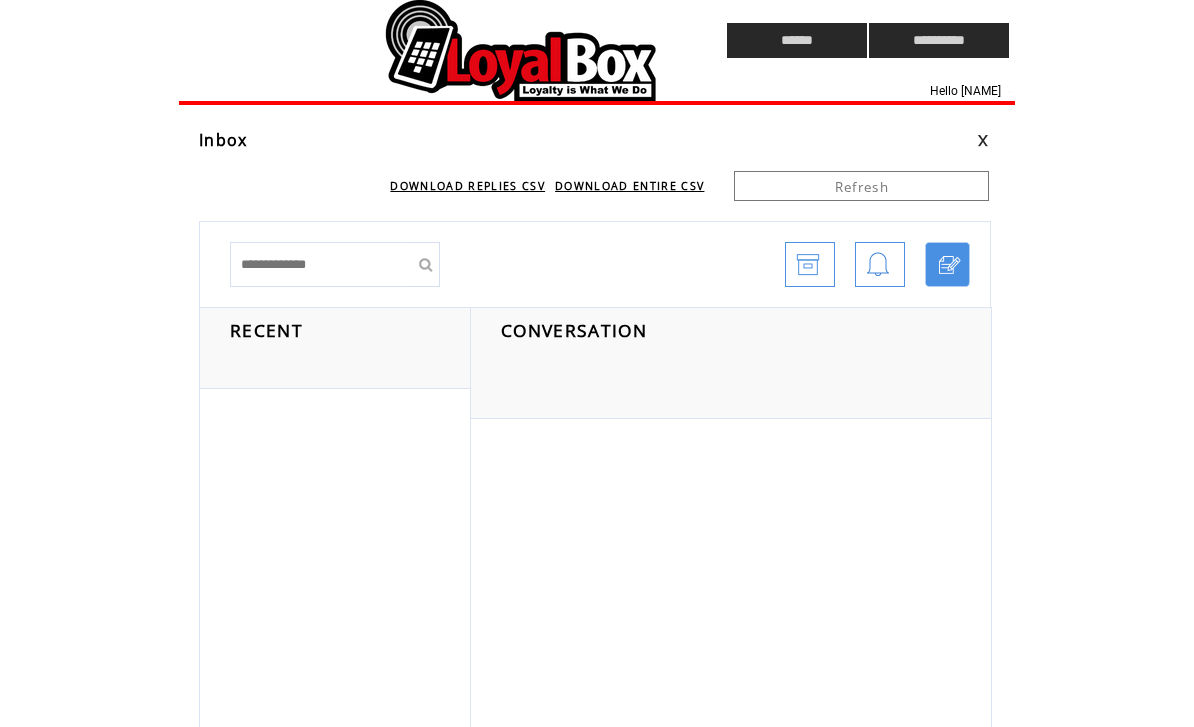 scroll, scrollTop: 0, scrollLeft: 0, axis: both 